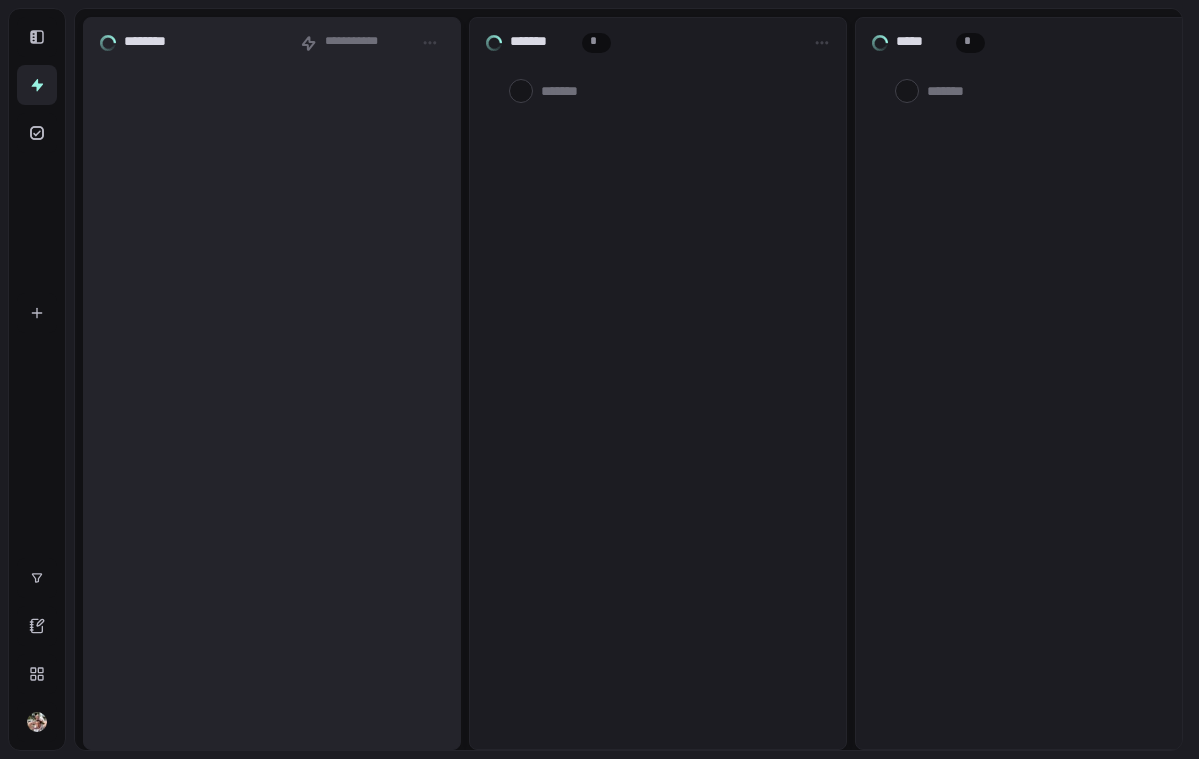 scroll, scrollTop: 0, scrollLeft: 0, axis: both 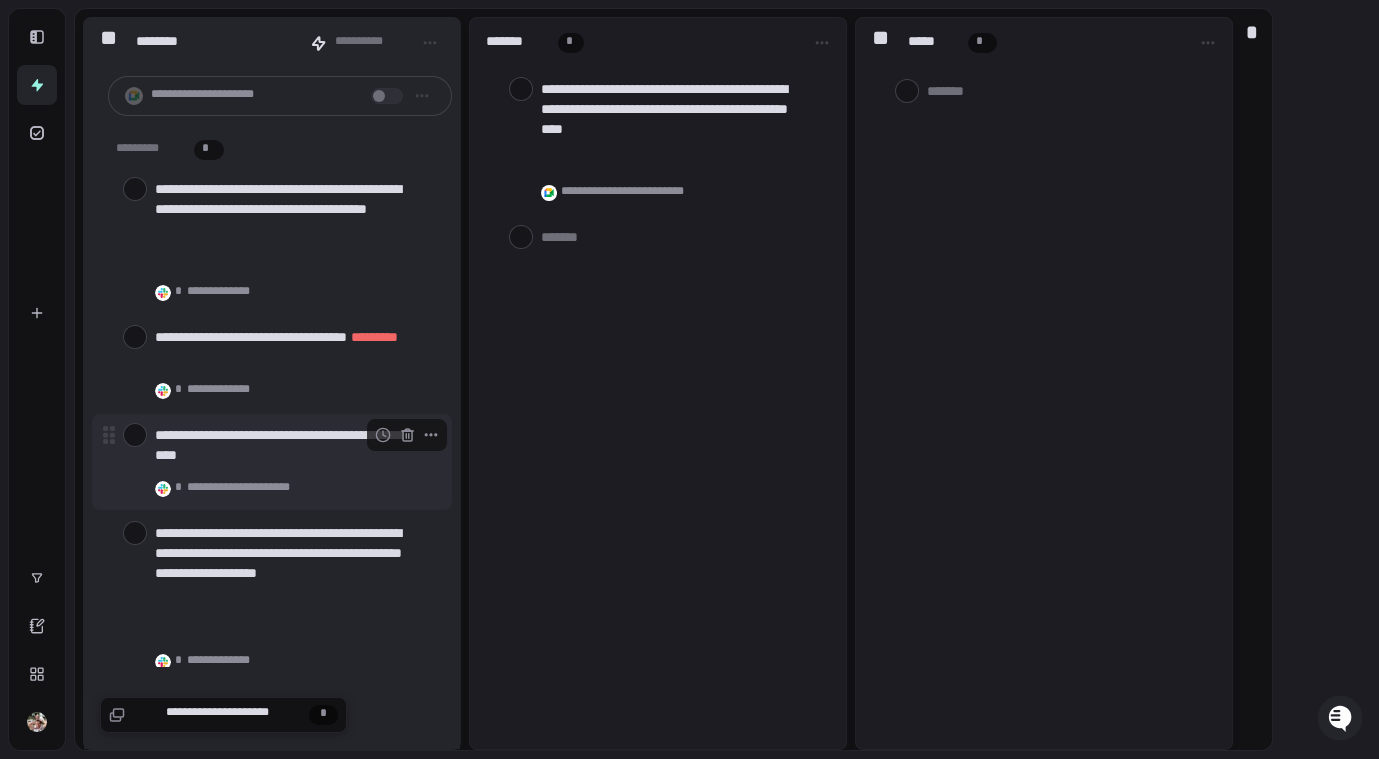 click at bounding box center [135, 435] 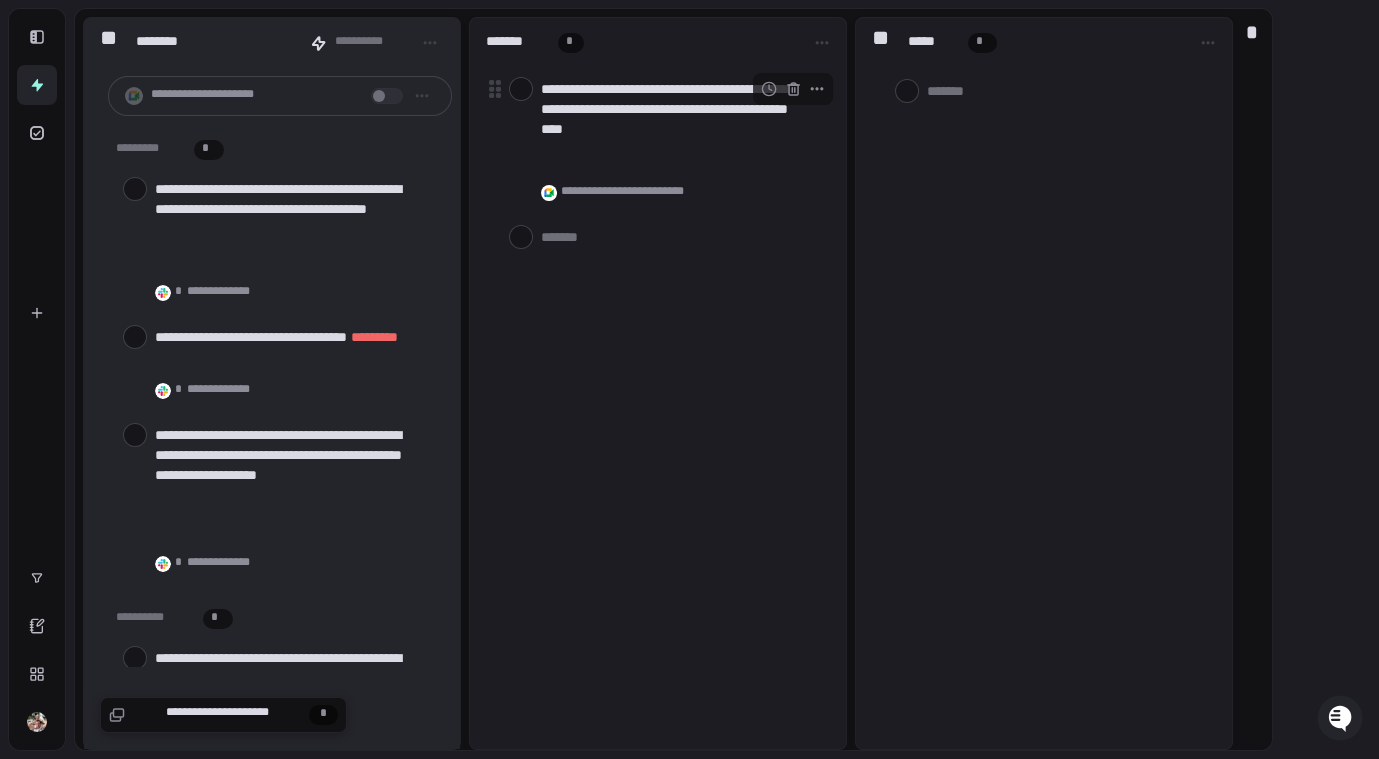 click at bounding box center [521, 89] 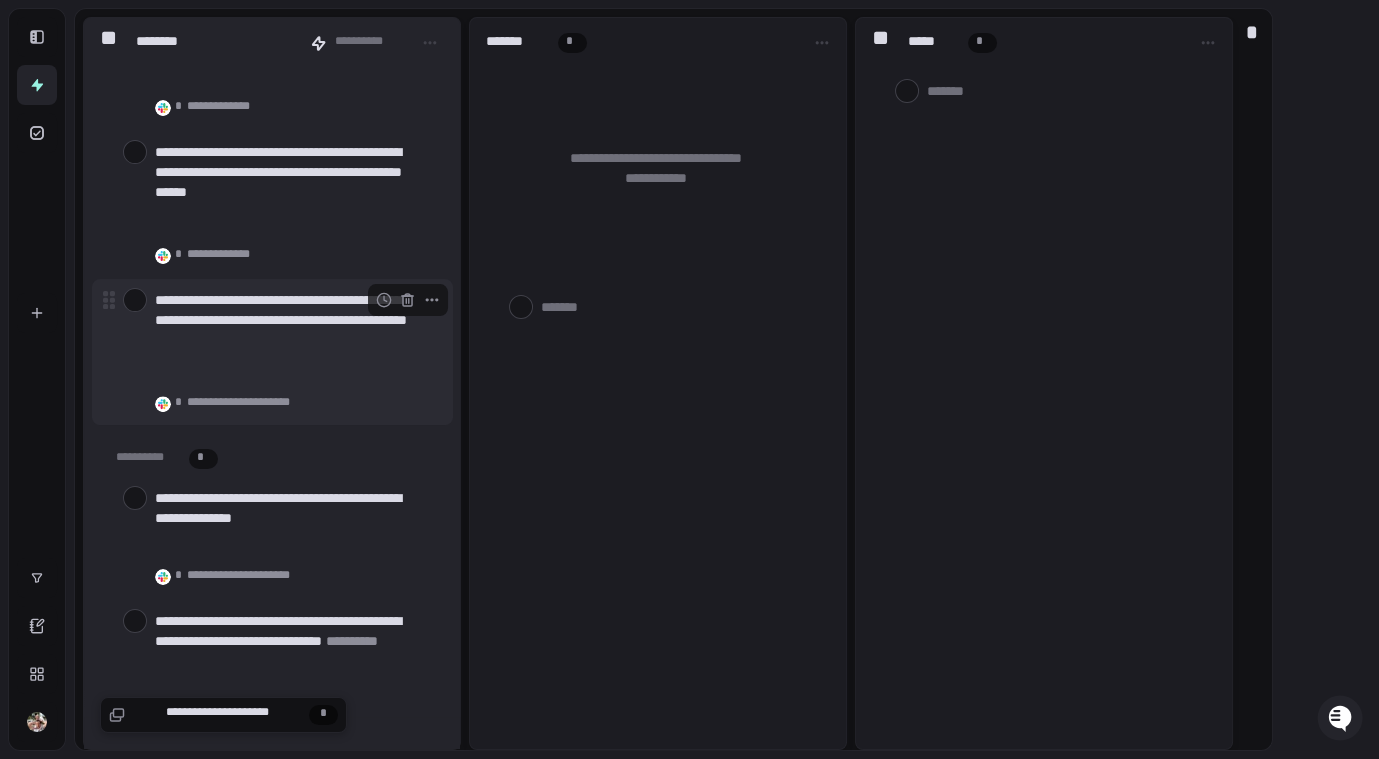 scroll, scrollTop: 1286, scrollLeft: 0, axis: vertical 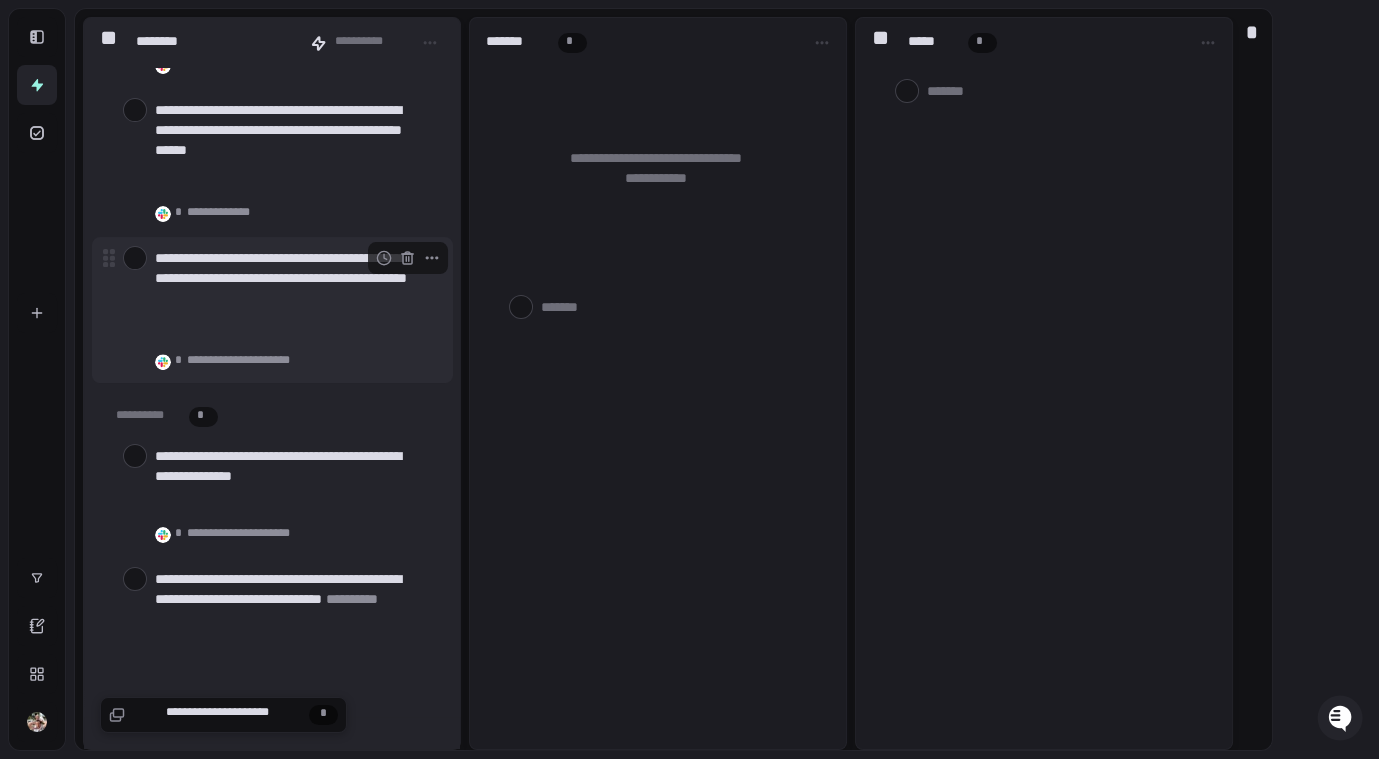 click at bounding box center [135, 258] 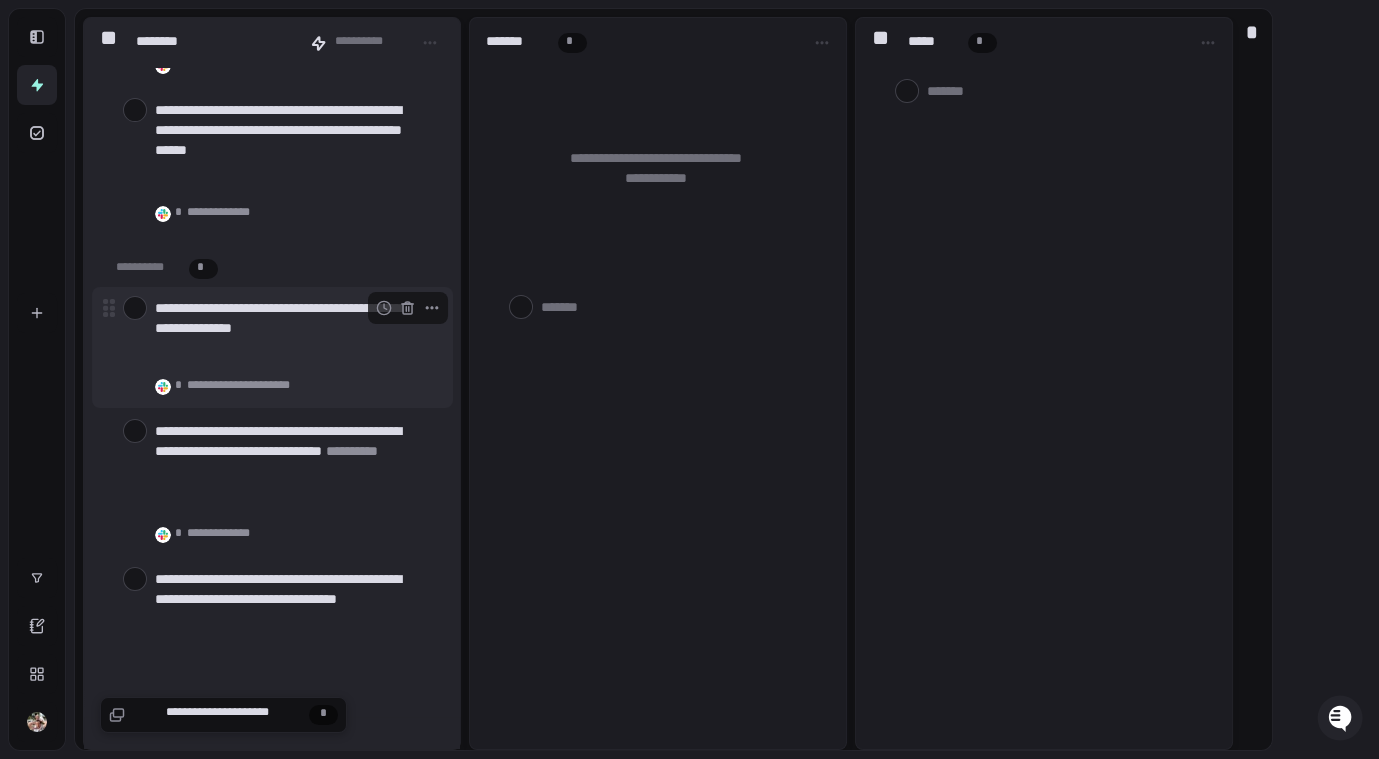 click at bounding box center (135, 308) 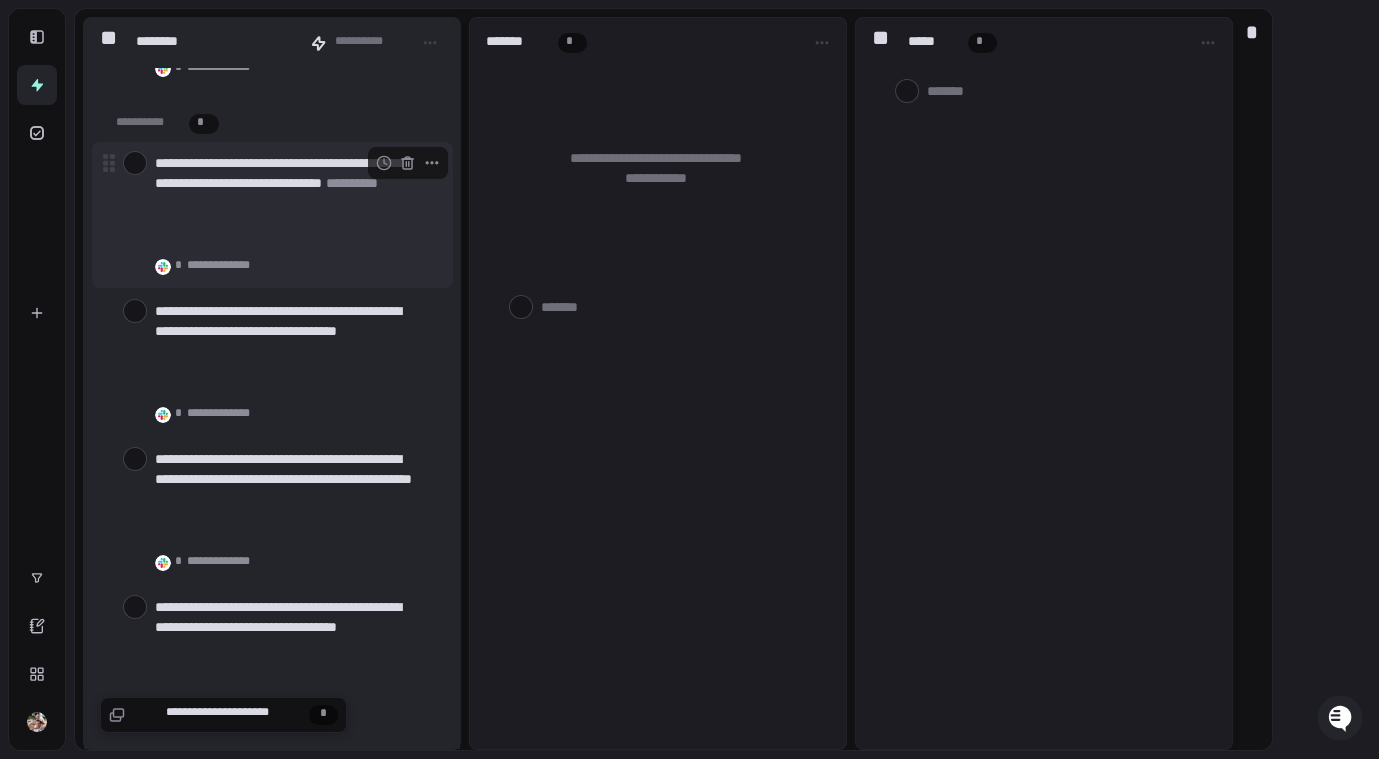 scroll, scrollTop: 1466, scrollLeft: 0, axis: vertical 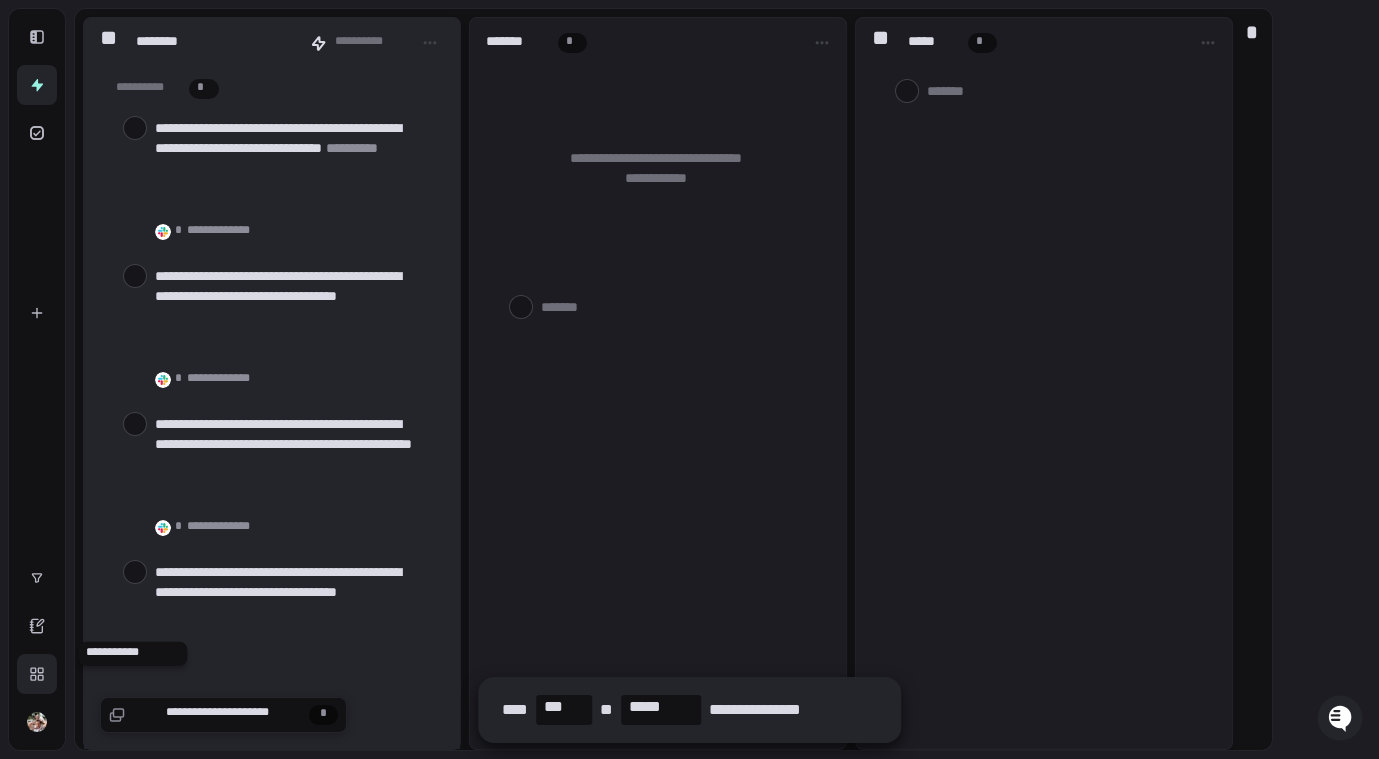 click at bounding box center [37, 674] 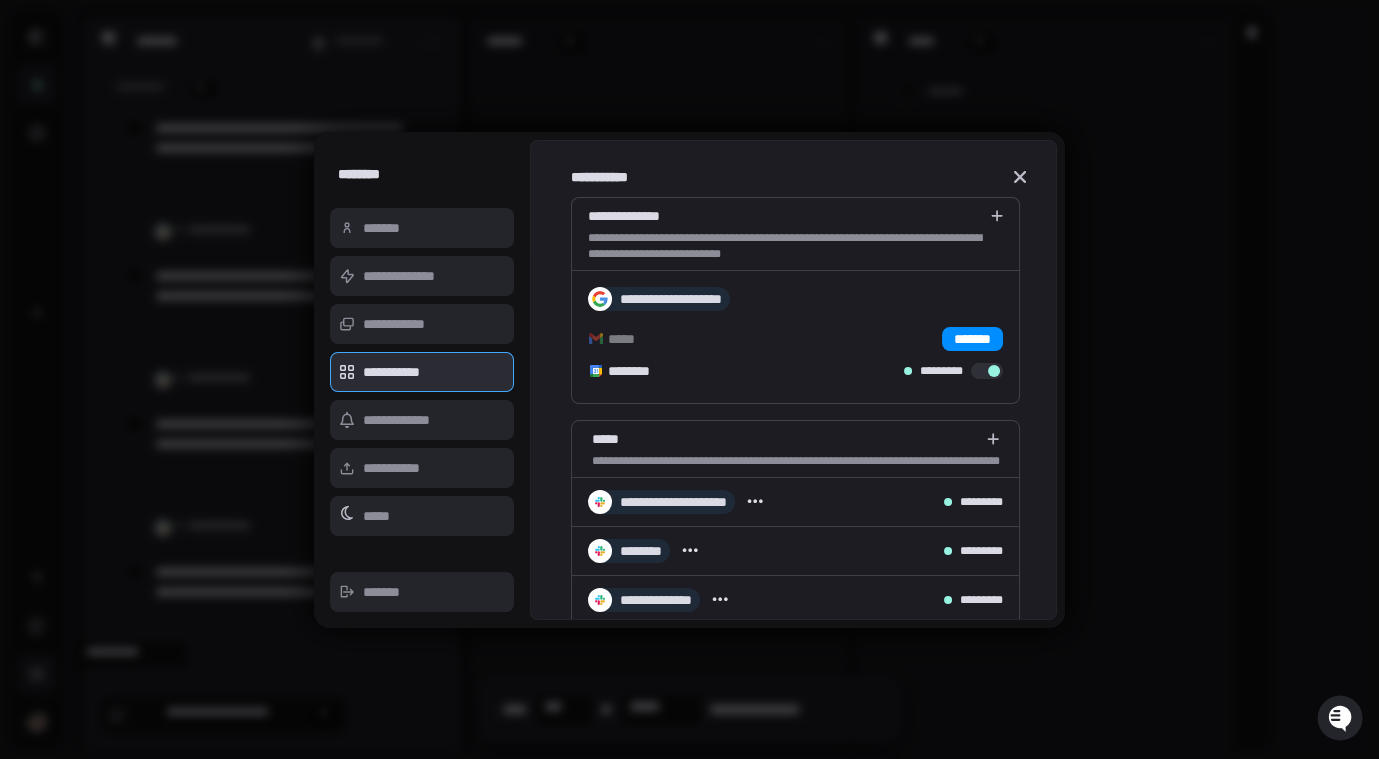 type on "*" 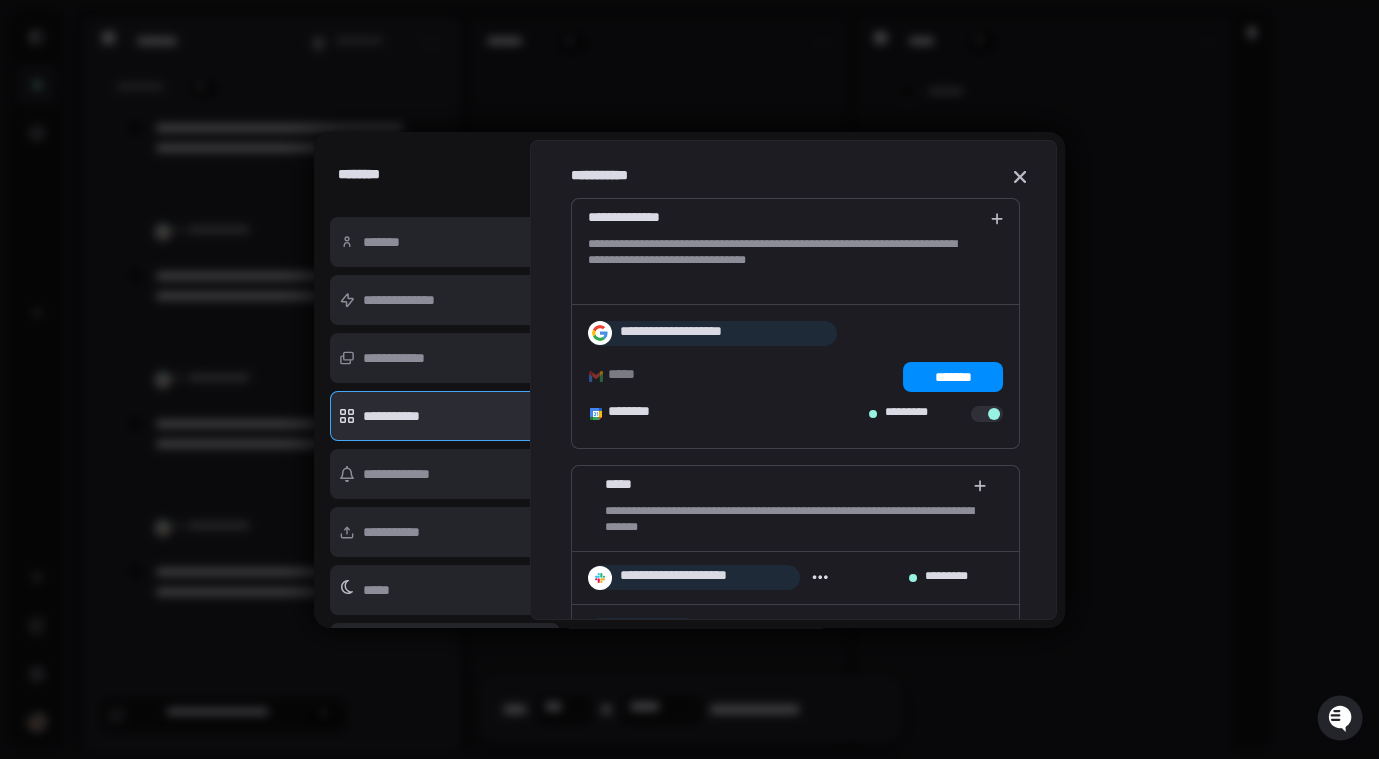 type 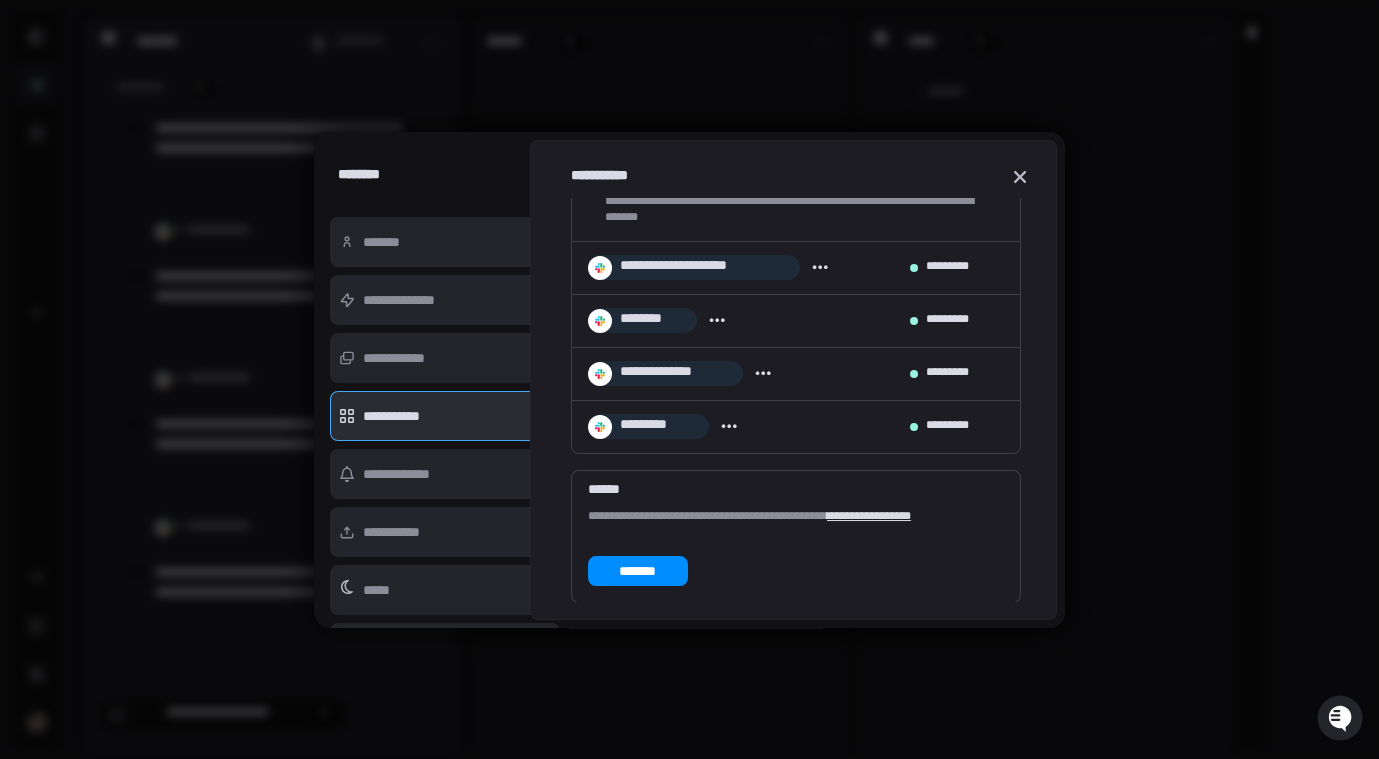 scroll, scrollTop: 386, scrollLeft: 0, axis: vertical 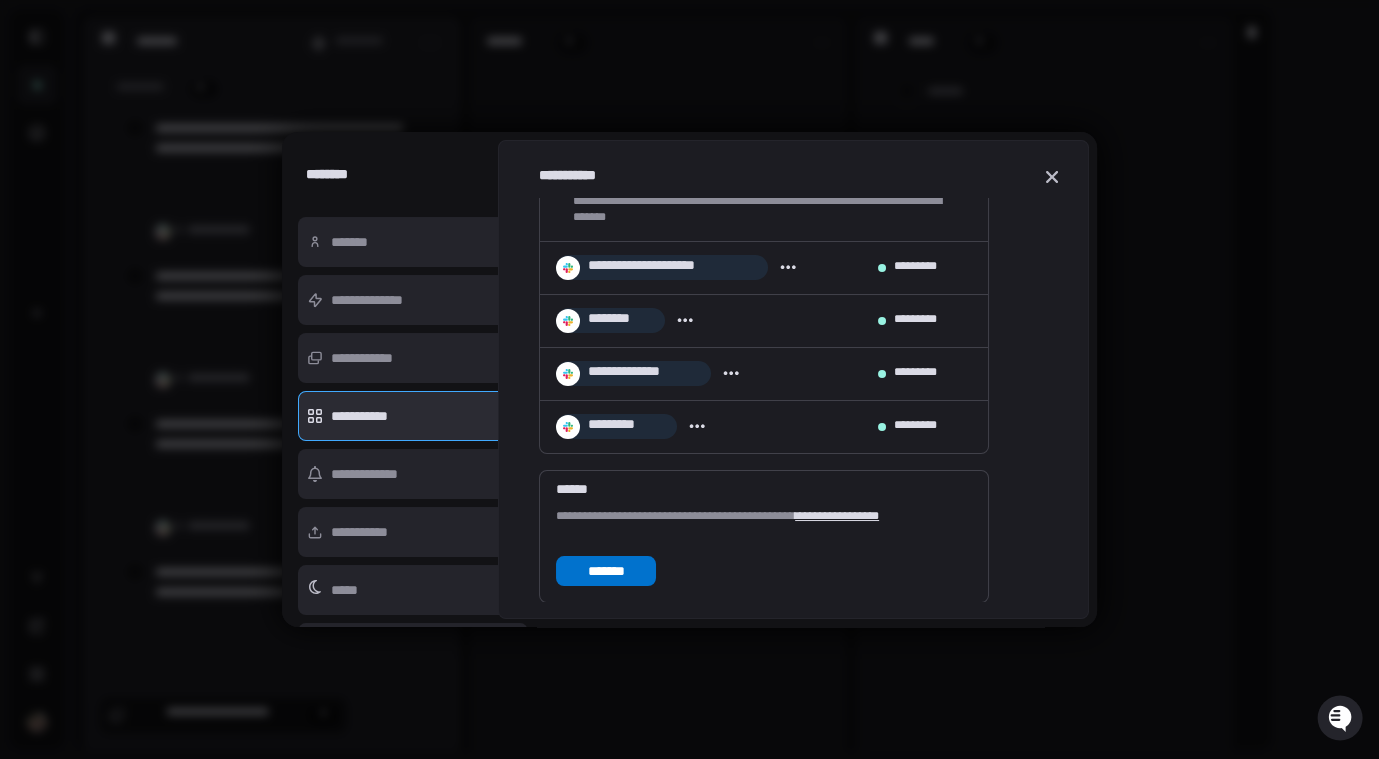 click on "*******" at bounding box center (606, 571) 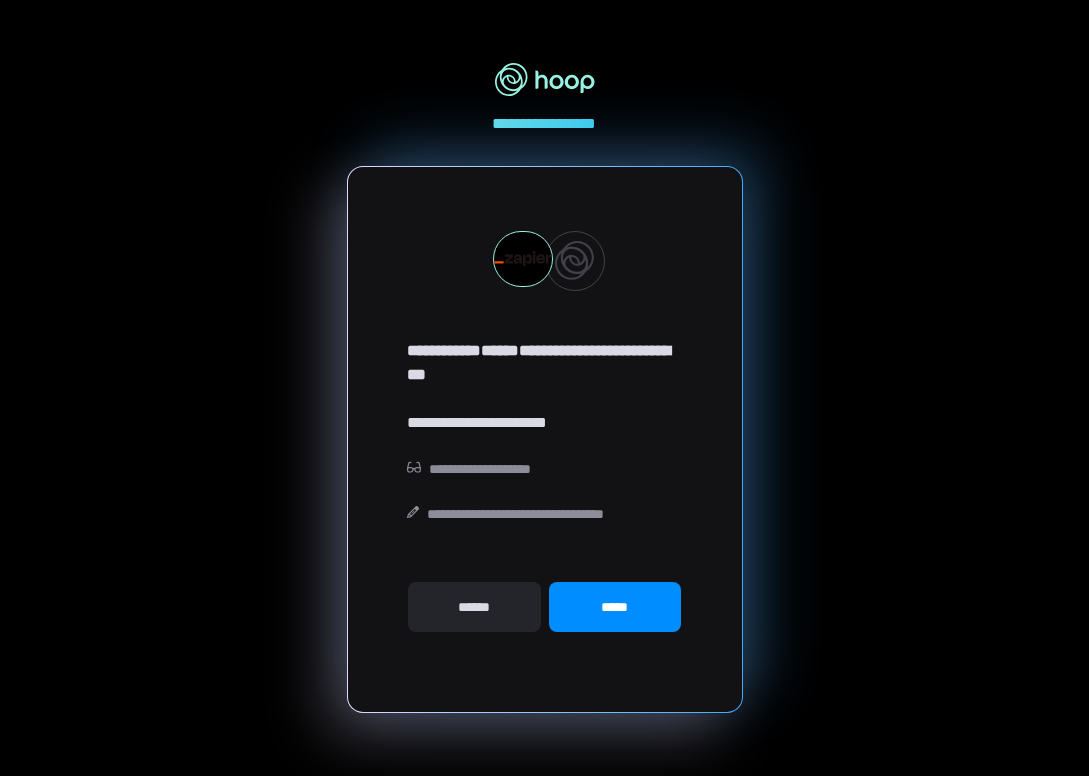 scroll, scrollTop: 0, scrollLeft: 0, axis: both 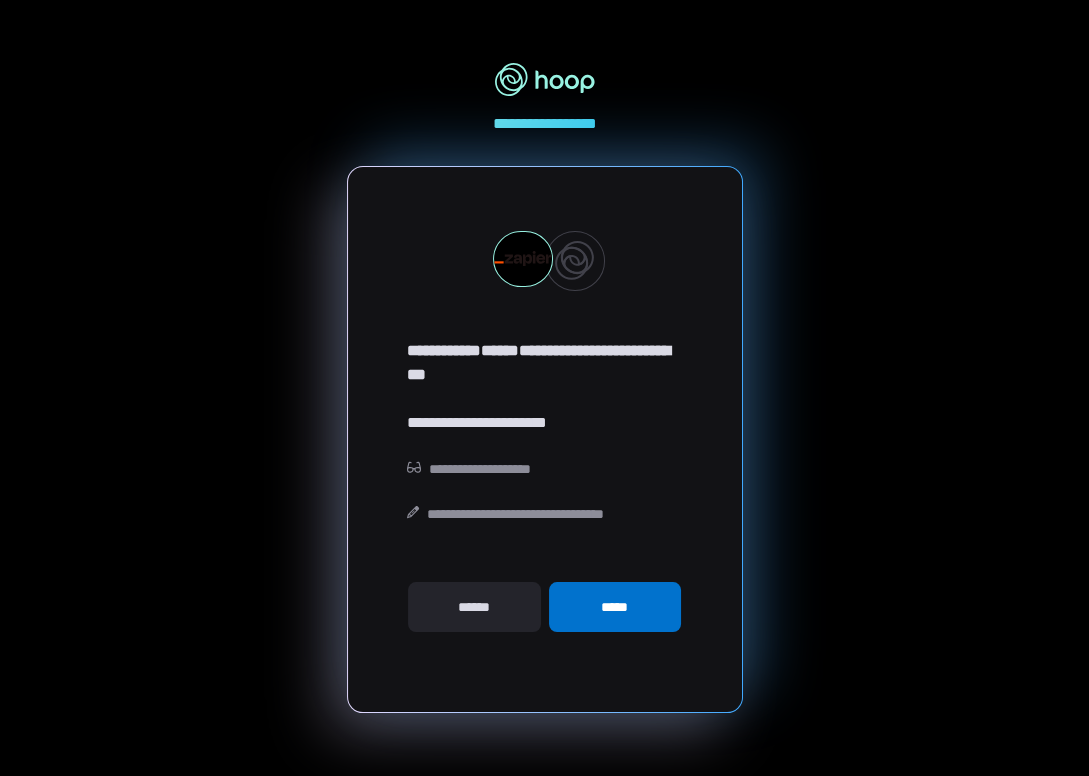 click on "*****" at bounding box center (615, 607) 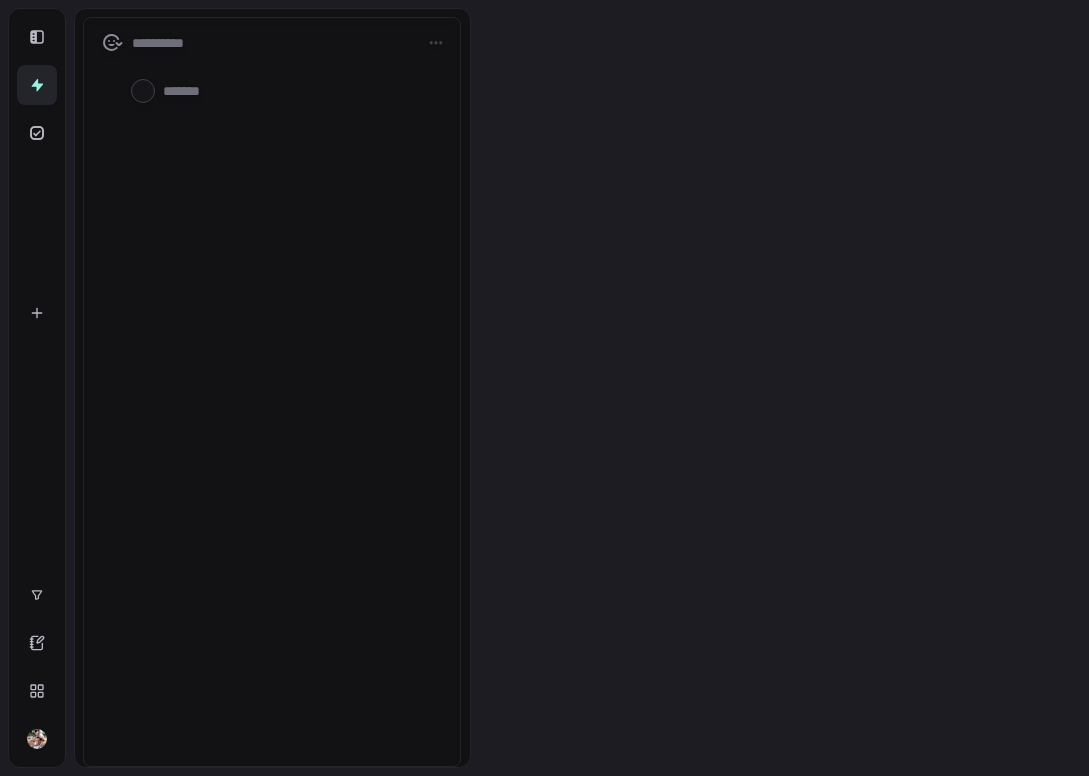scroll, scrollTop: 0, scrollLeft: 0, axis: both 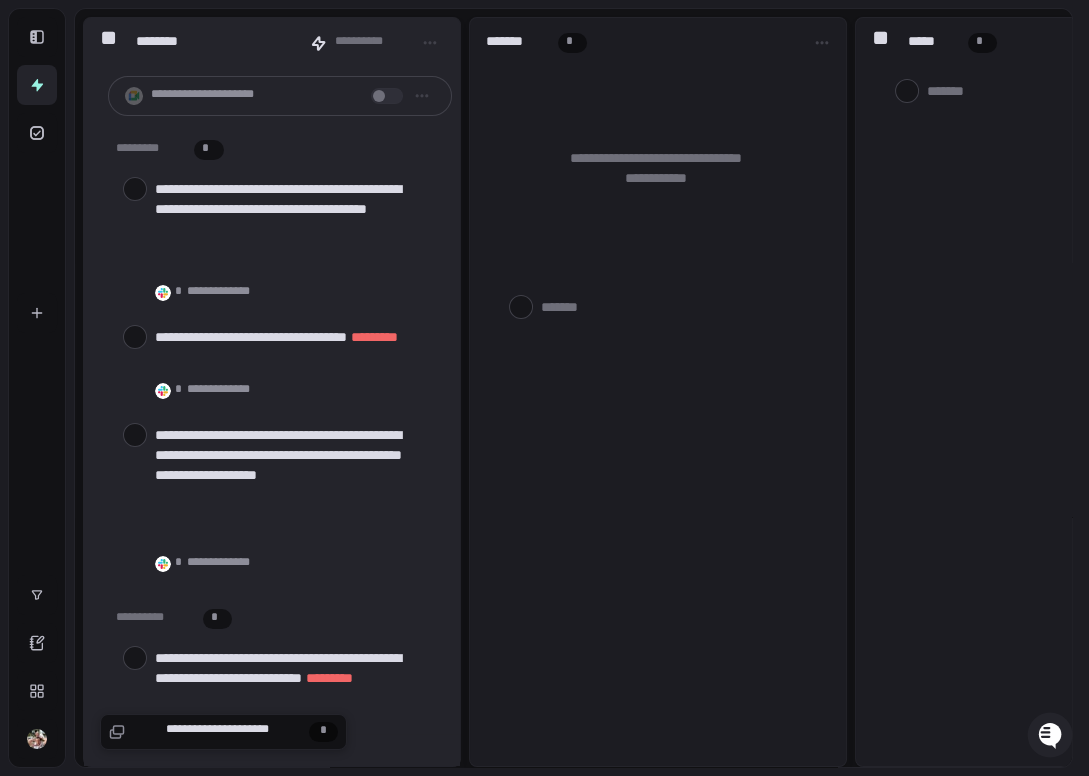 type on "*" 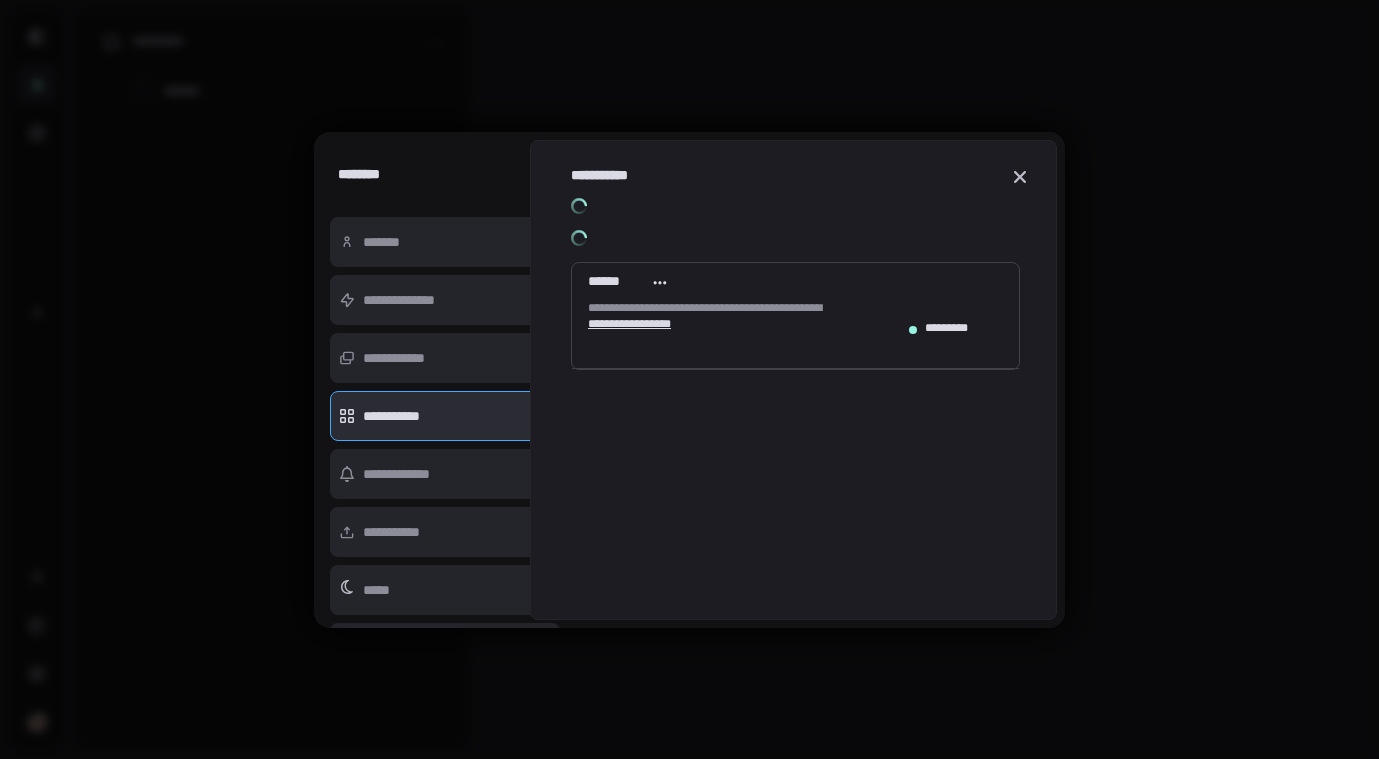 scroll, scrollTop: 0, scrollLeft: 0, axis: both 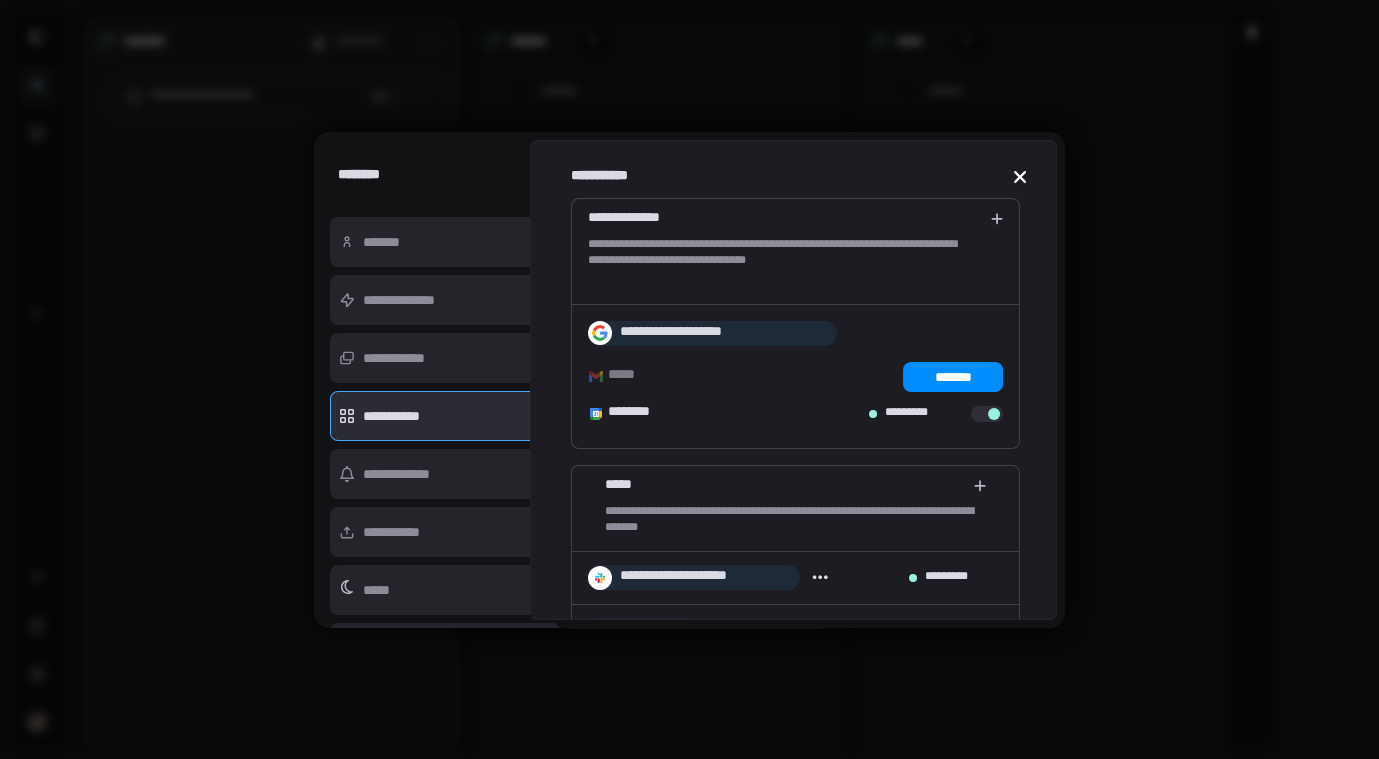 click 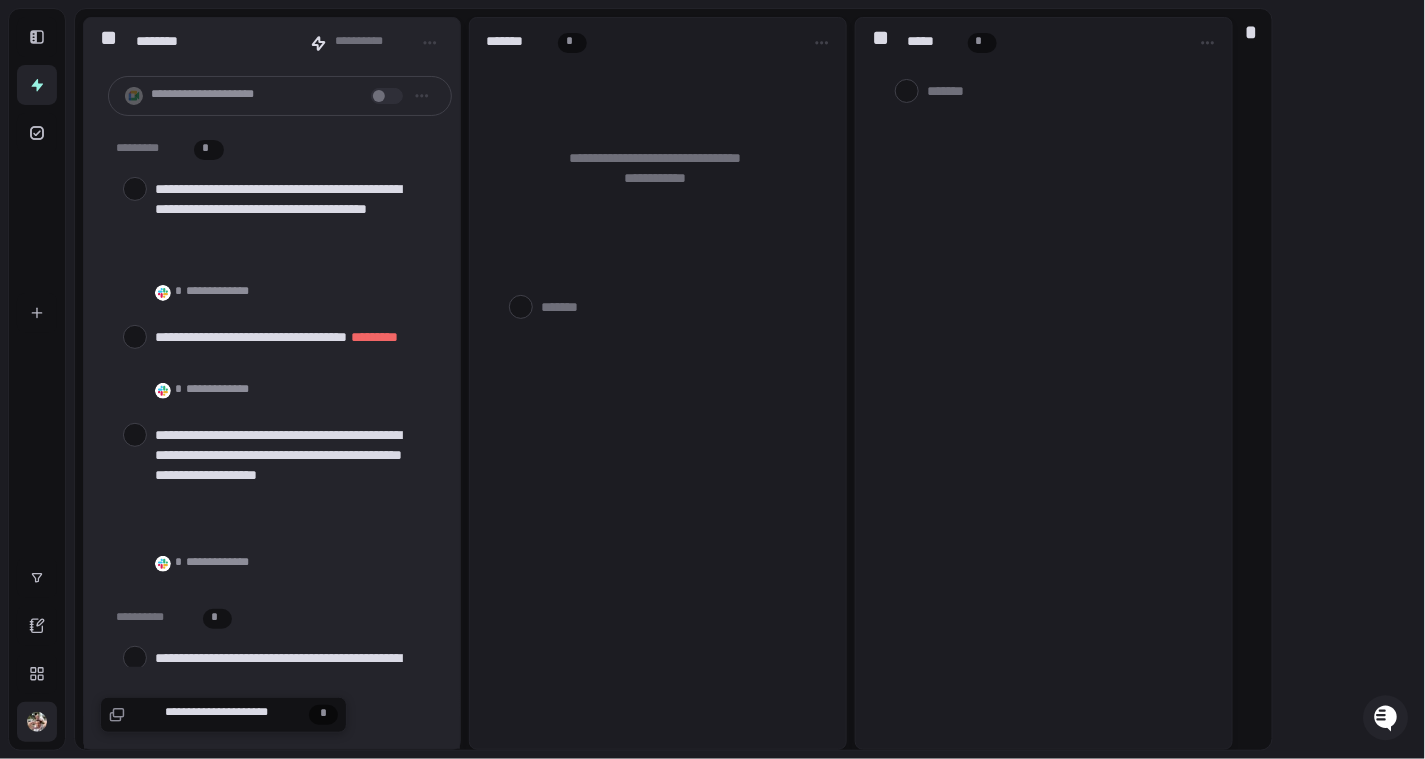 click at bounding box center (37, 722) 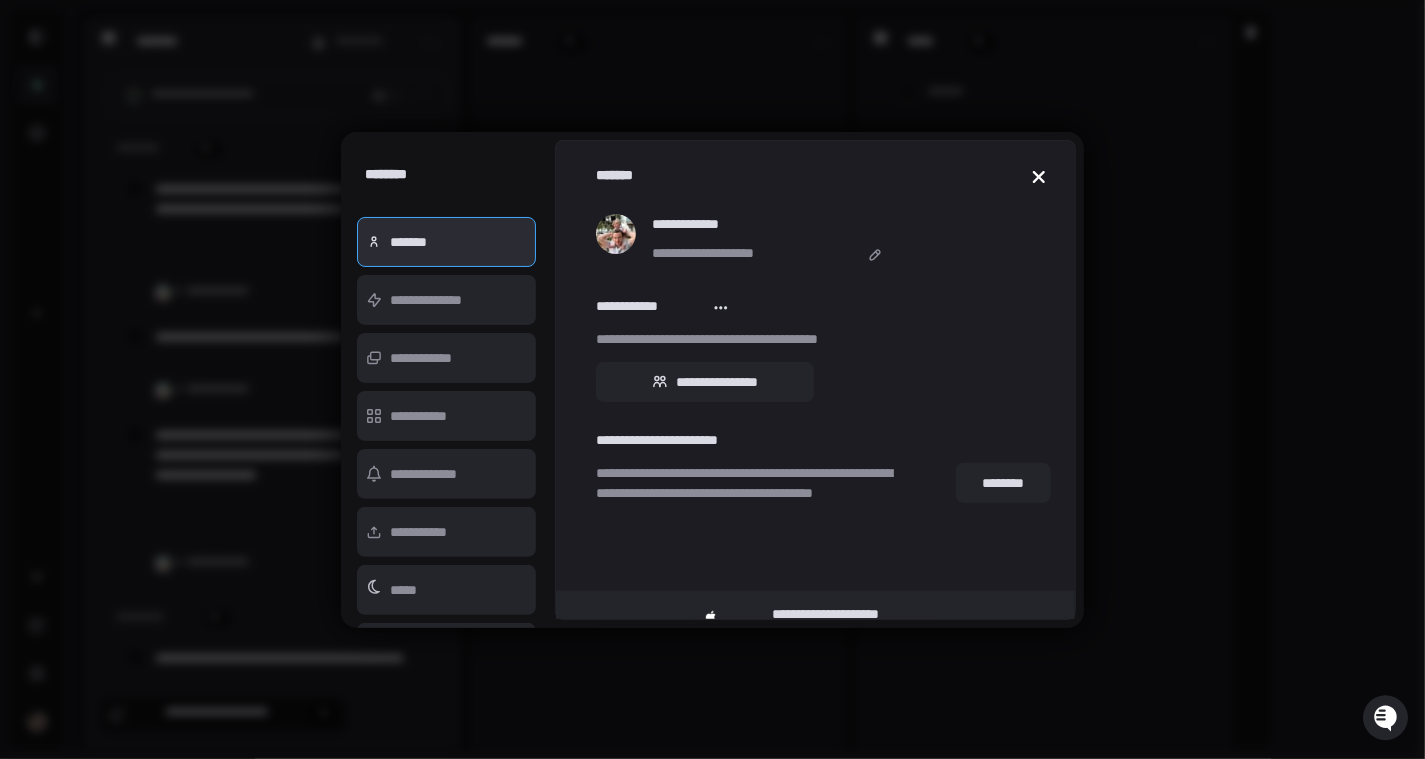 click 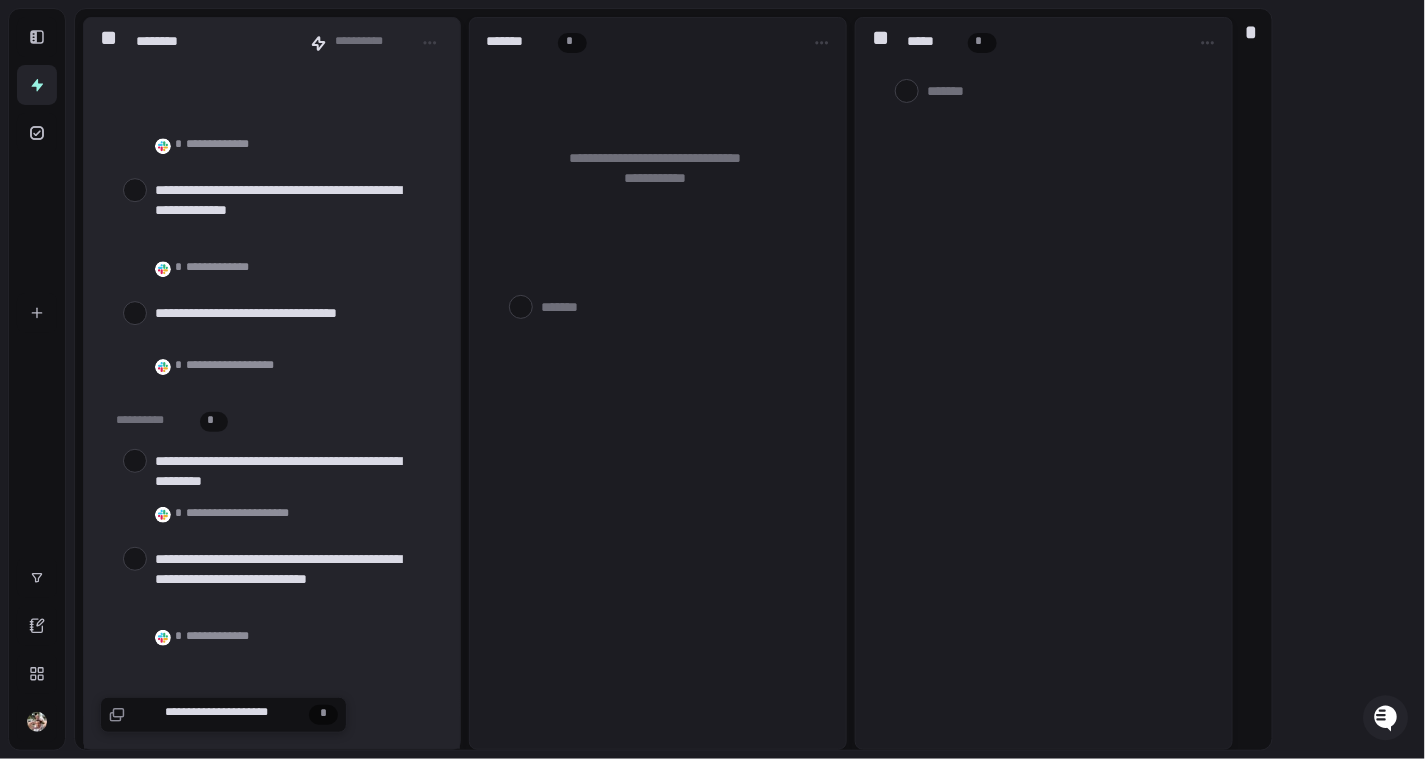 scroll, scrollTop: 1986, scrollLeft: 0, axis: vertical 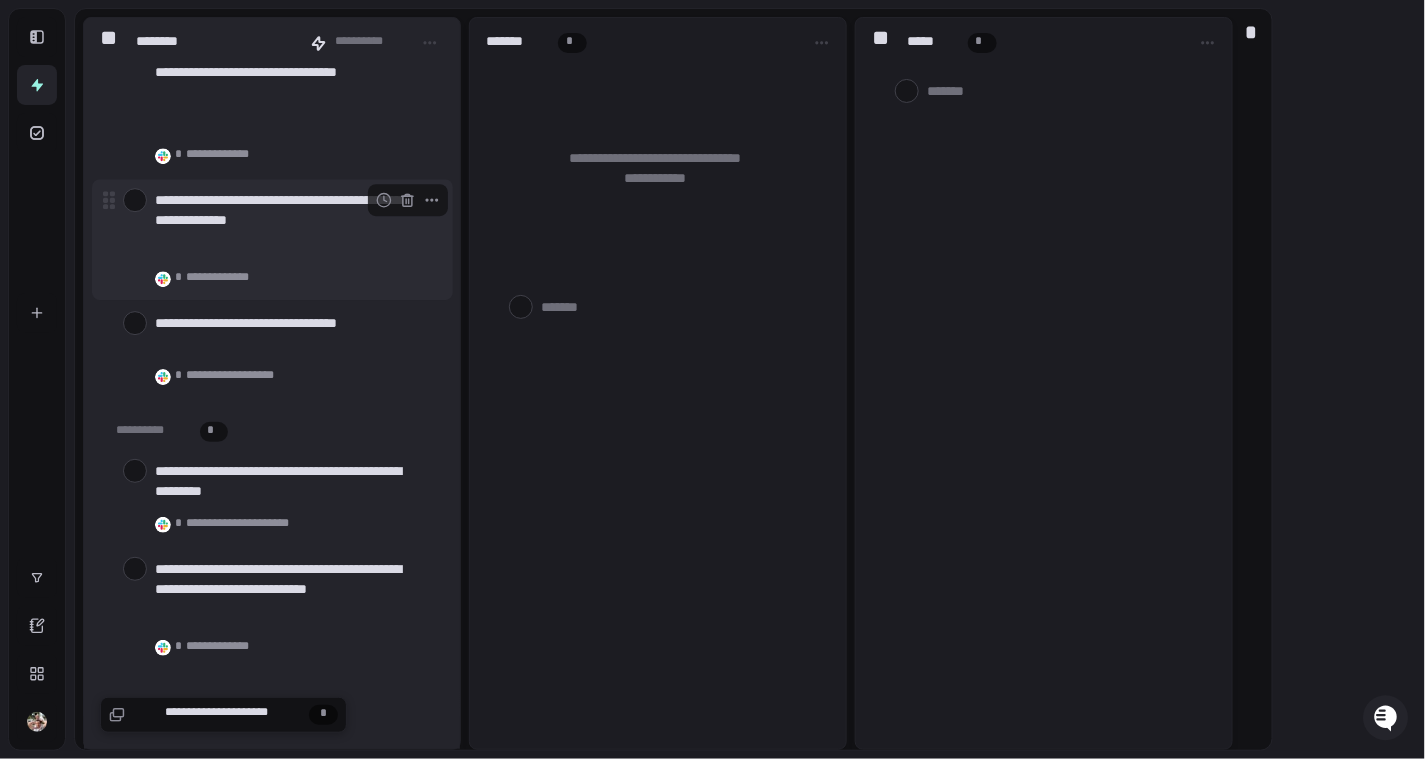 click on "**********" at bounding box center [272, 239] 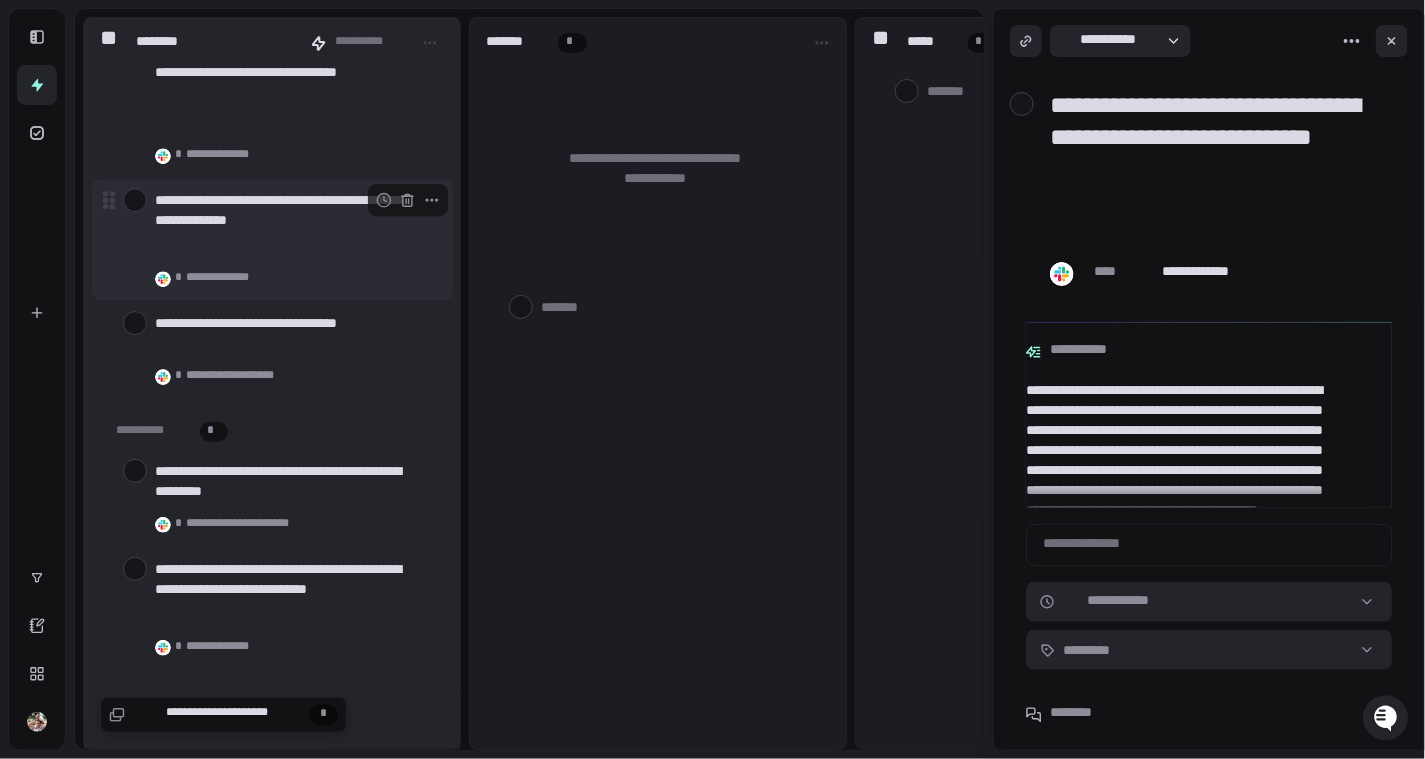 click at bounding box center (135, 200) 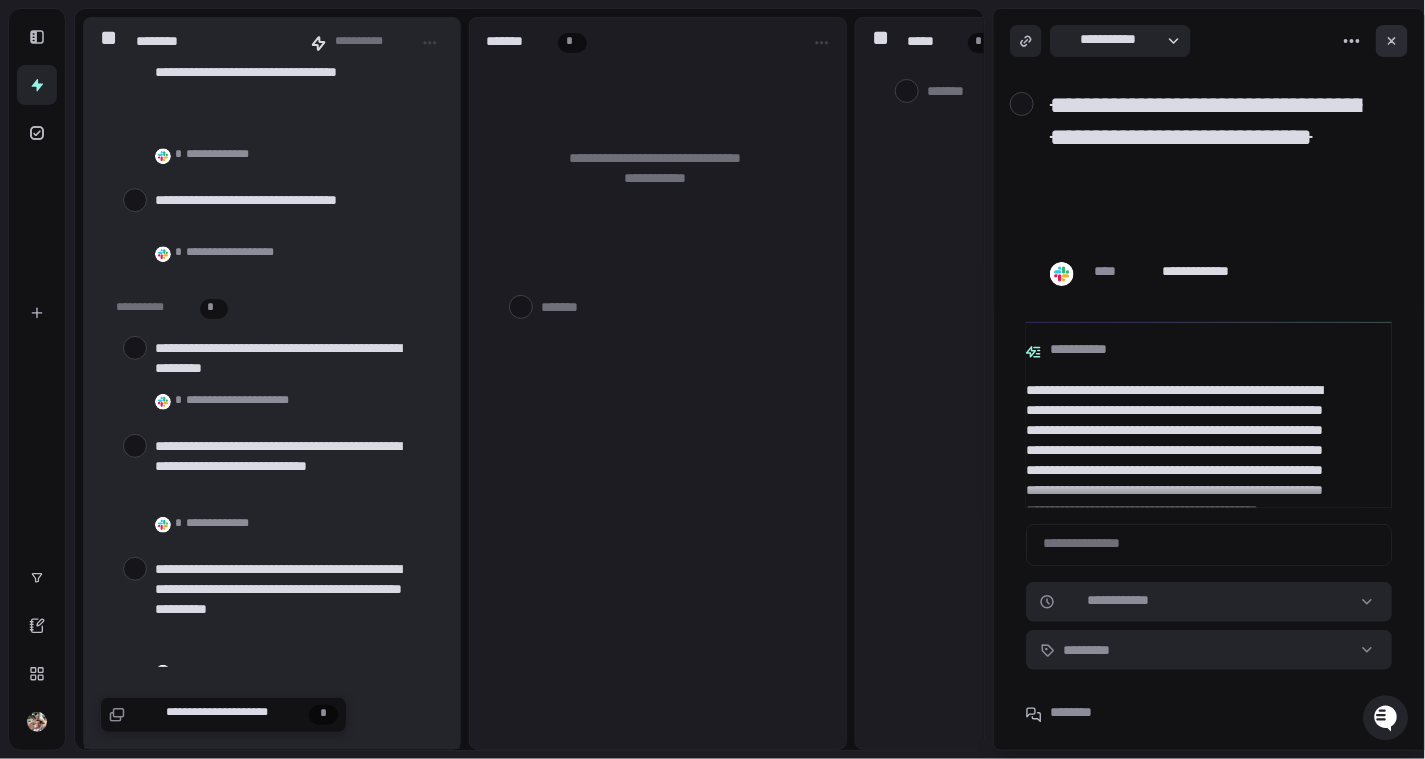 click at bounding box center [1392, 41] 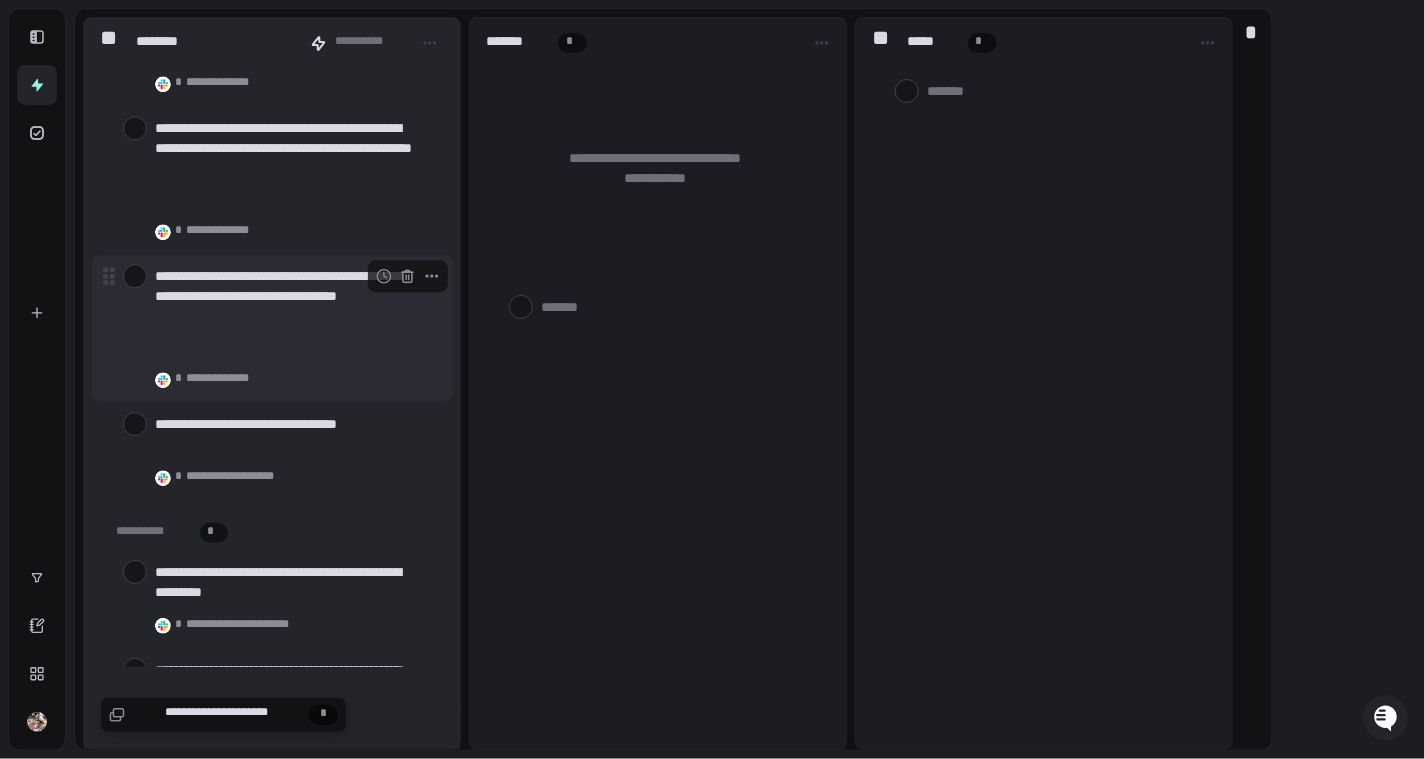 scroll, scrollTop: 1750, scrollLeft: 0, axis: vertical 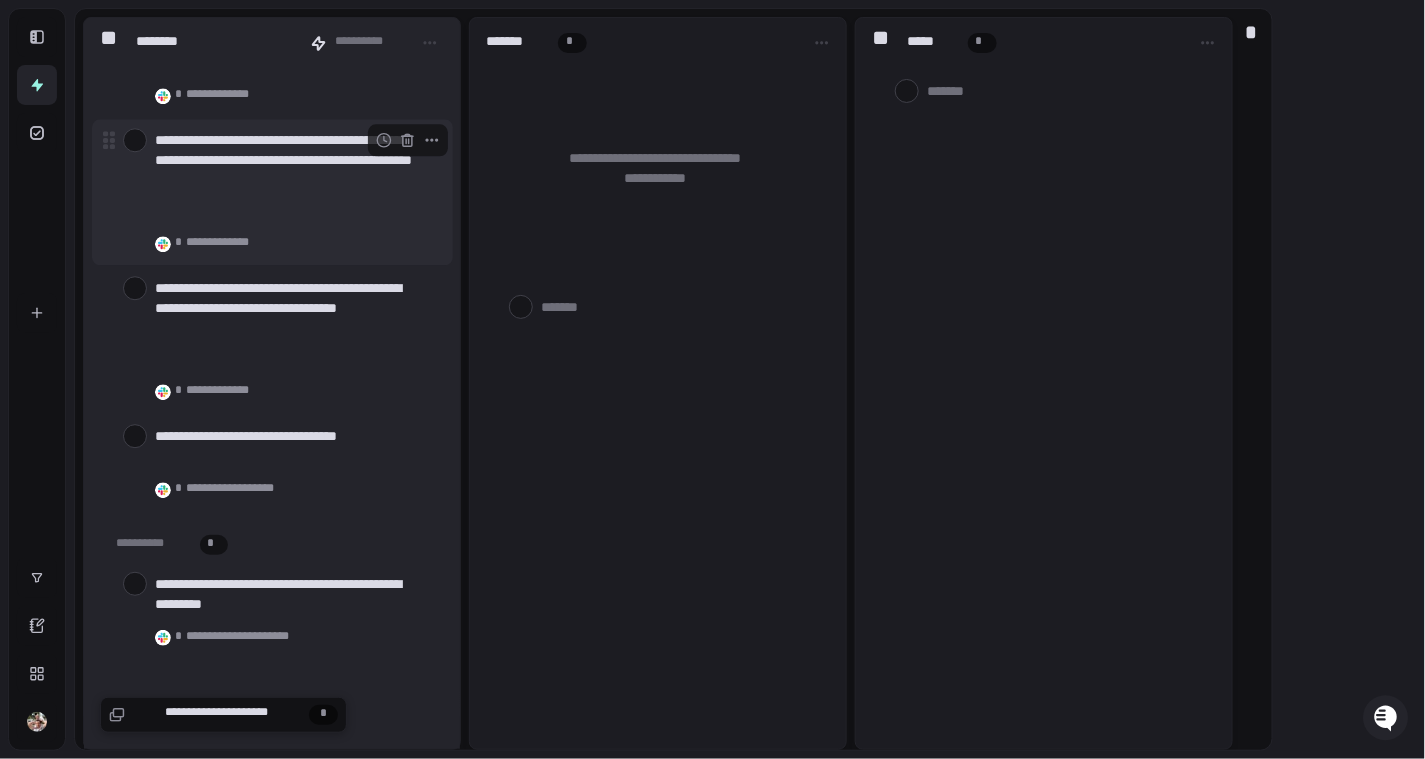 click on "**********" at bounding box center (272, 192) 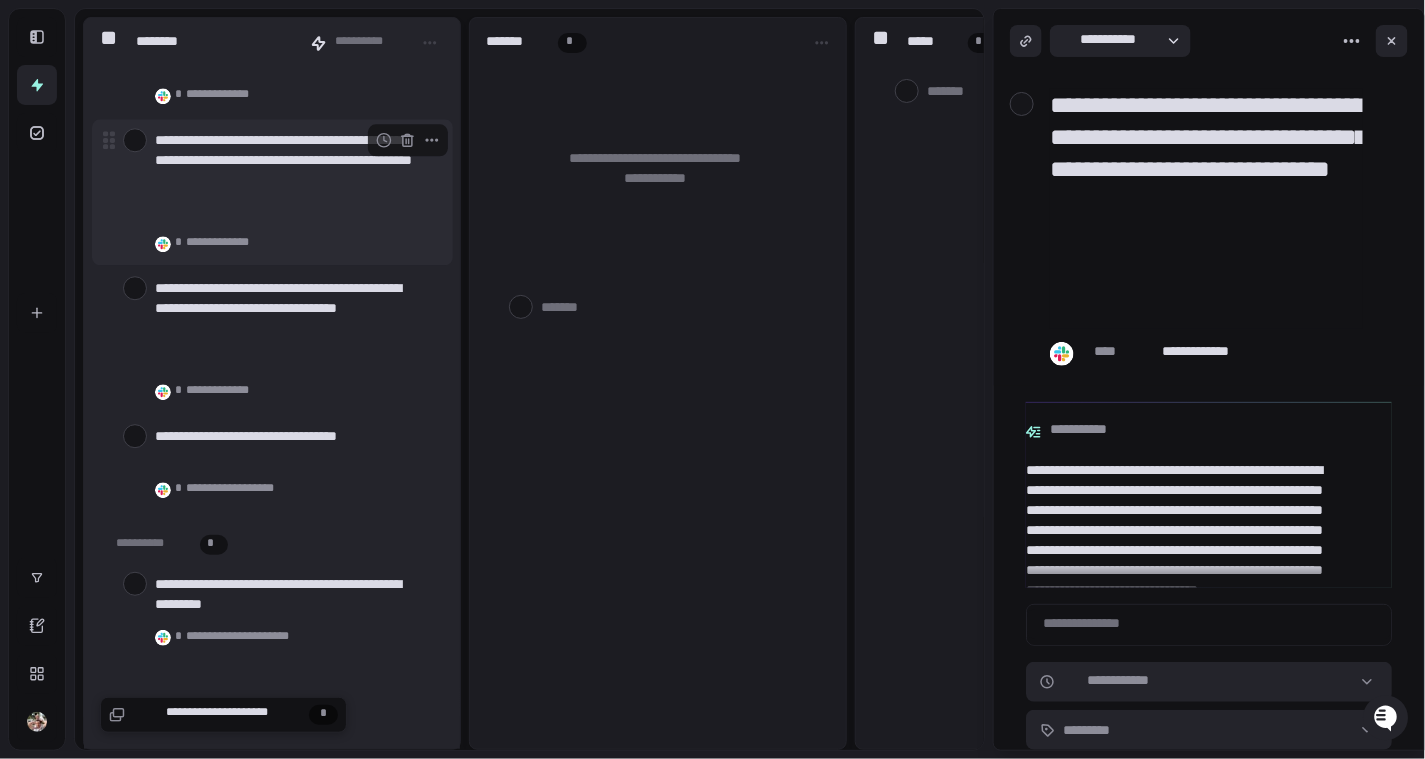 click at bounding box center (135, 140) 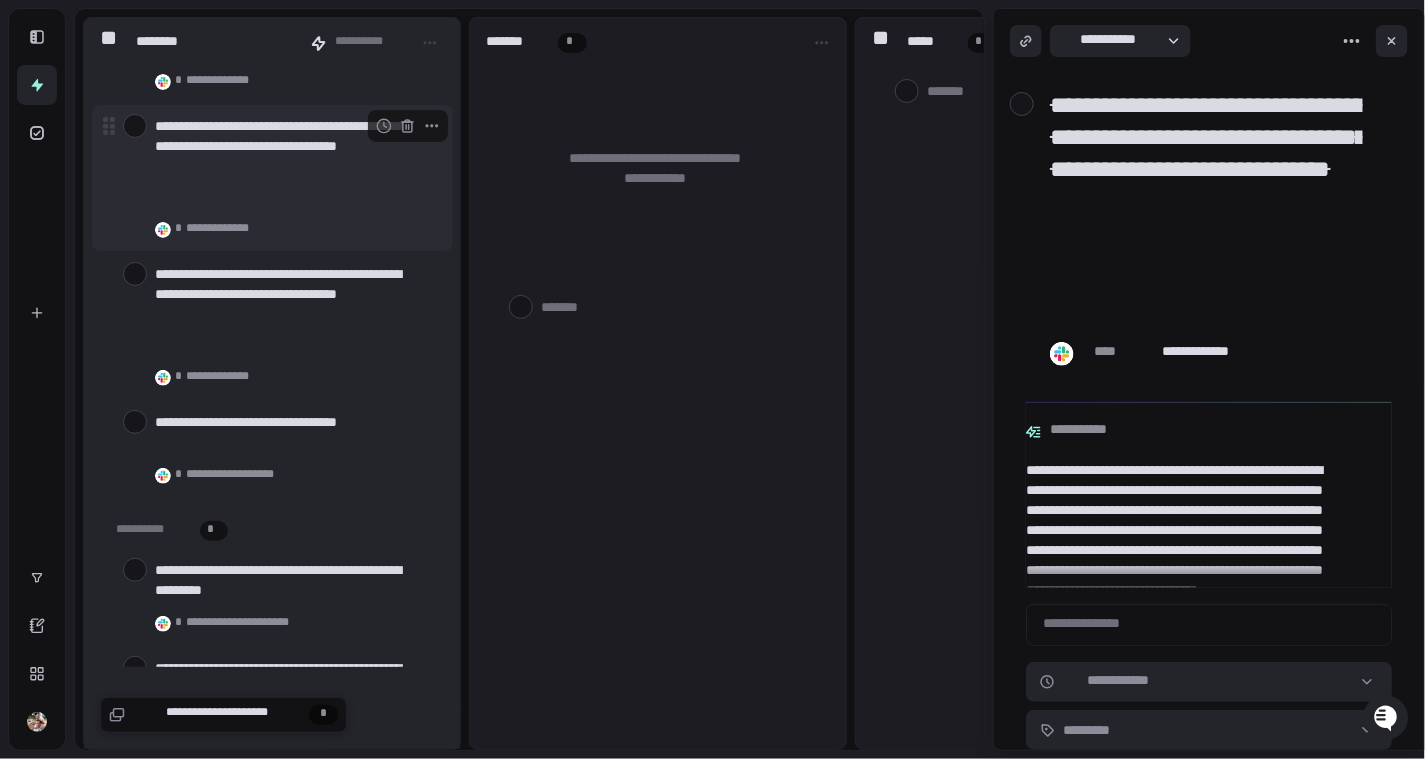 scroll, scrollTop: 1586, scrollLeft: 0, axis: vertical 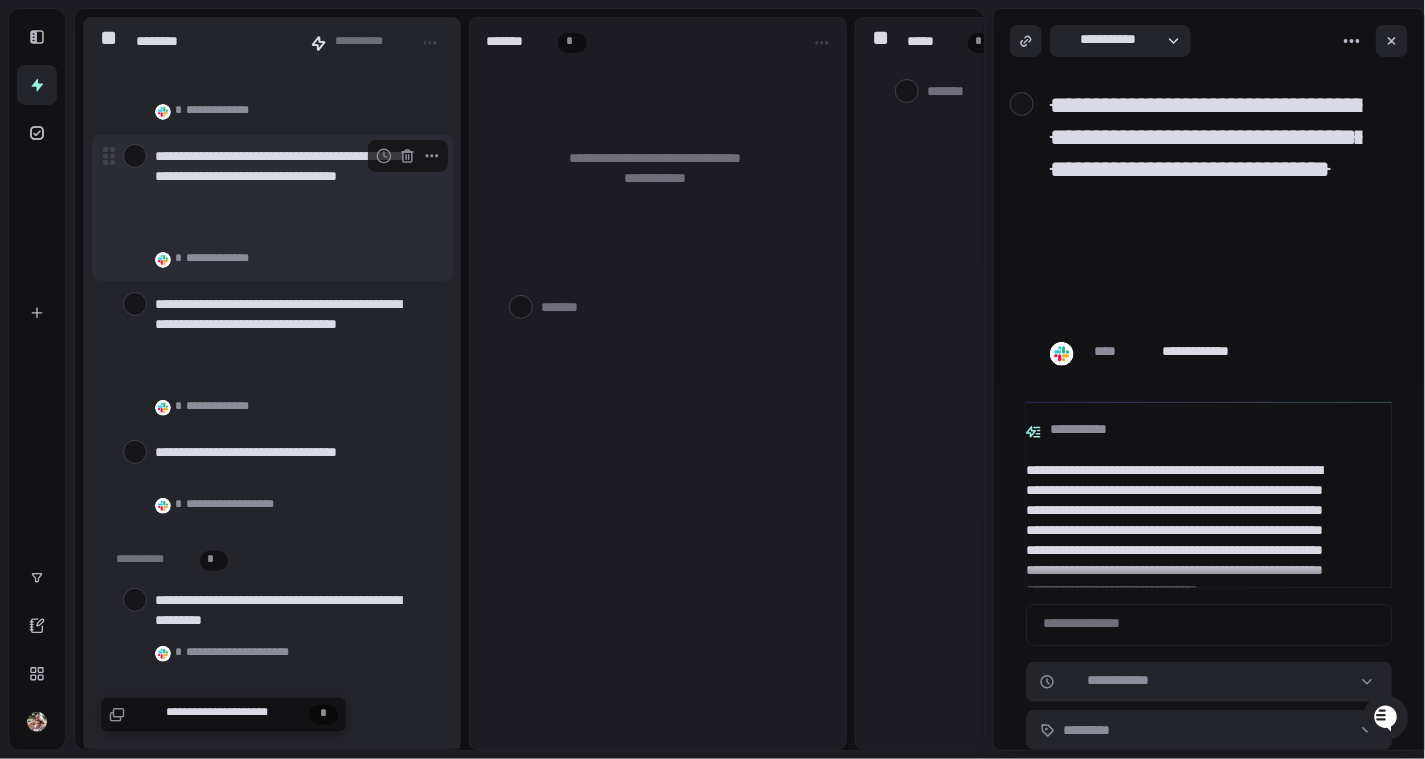 click at bounding box center (135, 156) 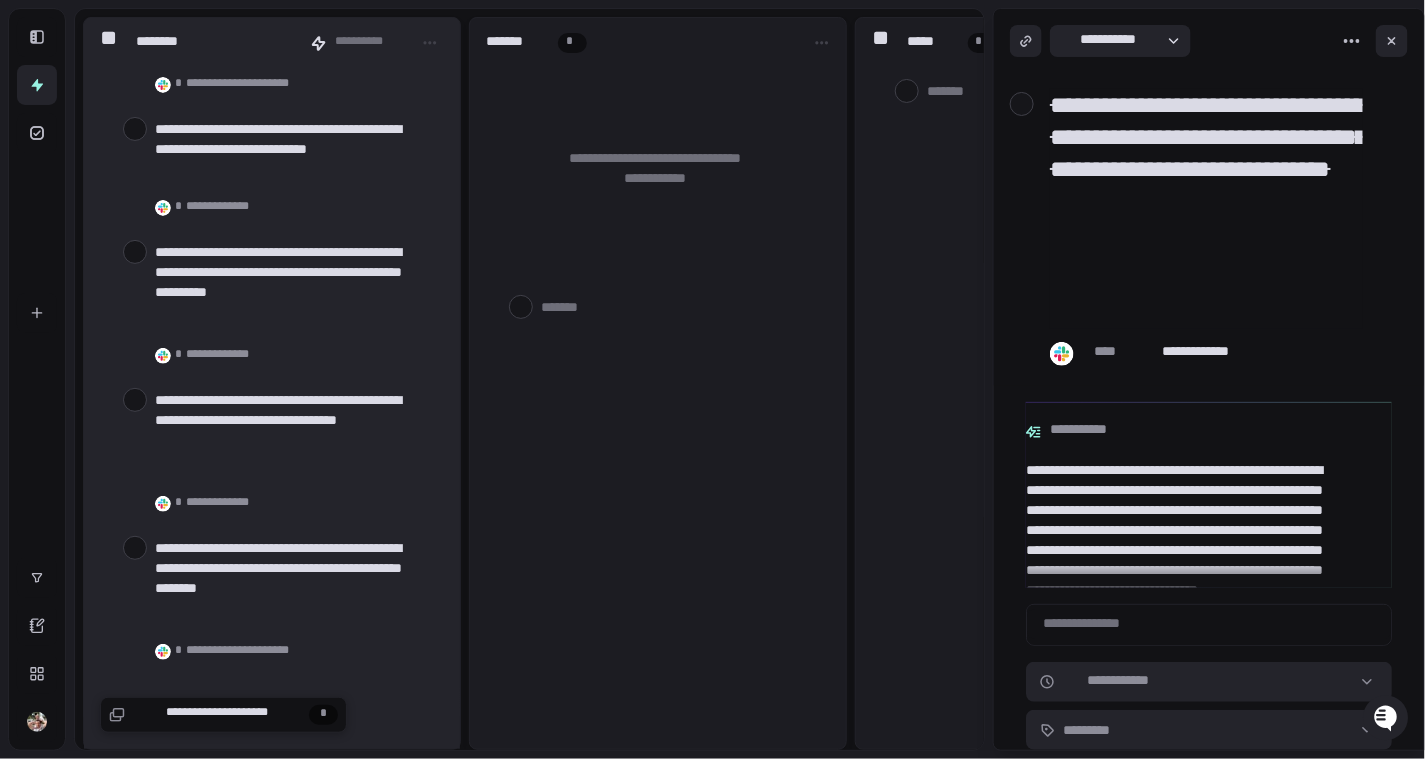 scroll, scrollTop: 2024, scrollLeft: 0, axis: vertical 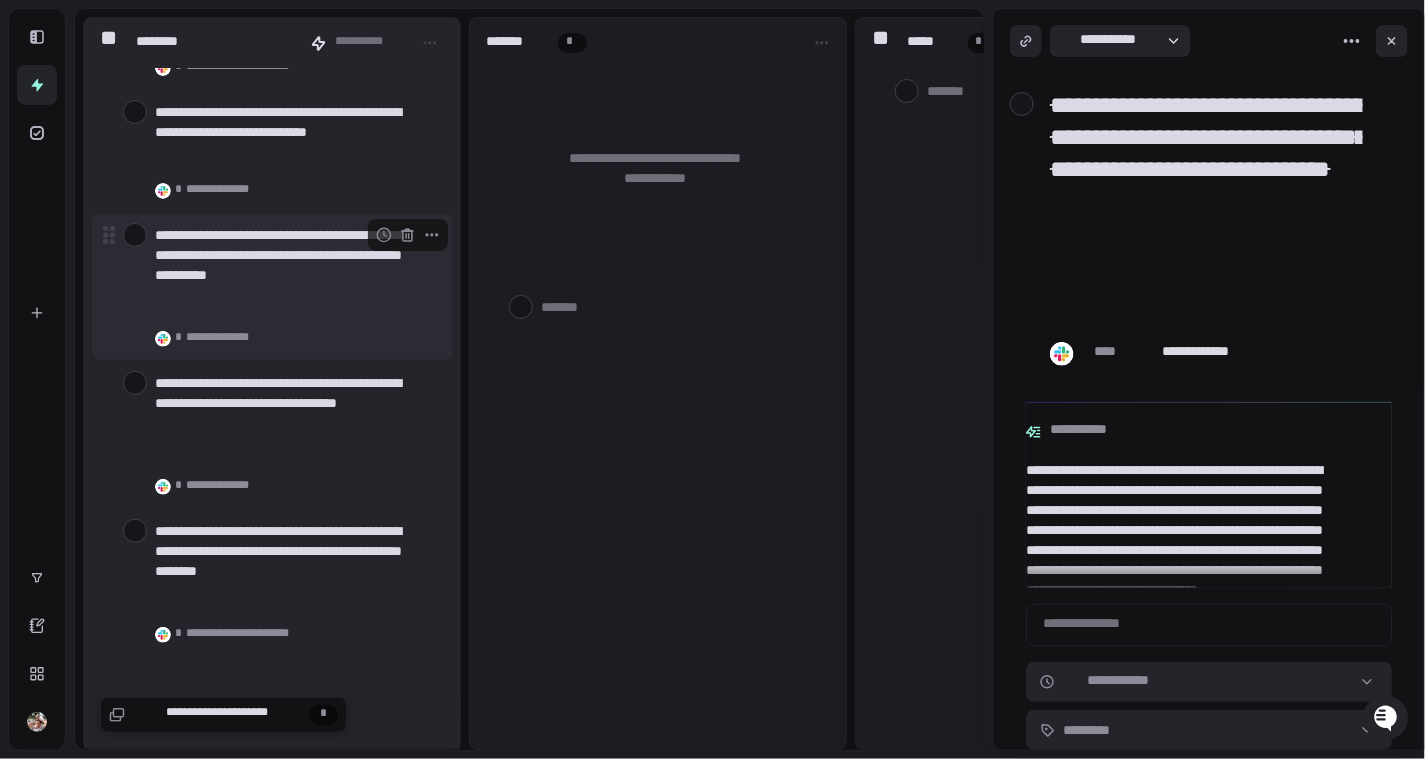 click at bounding box center [109, 233] 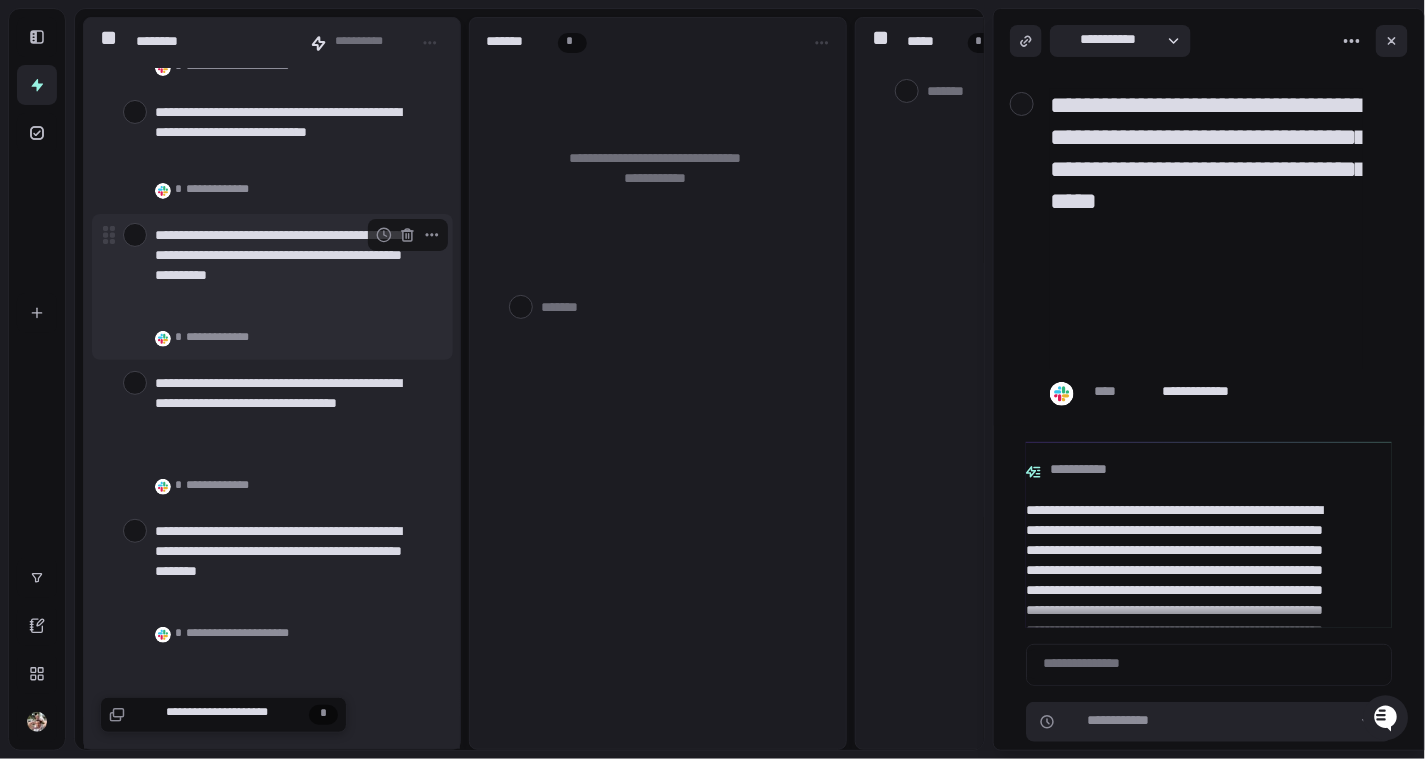 click at bounding box center [135, 235] 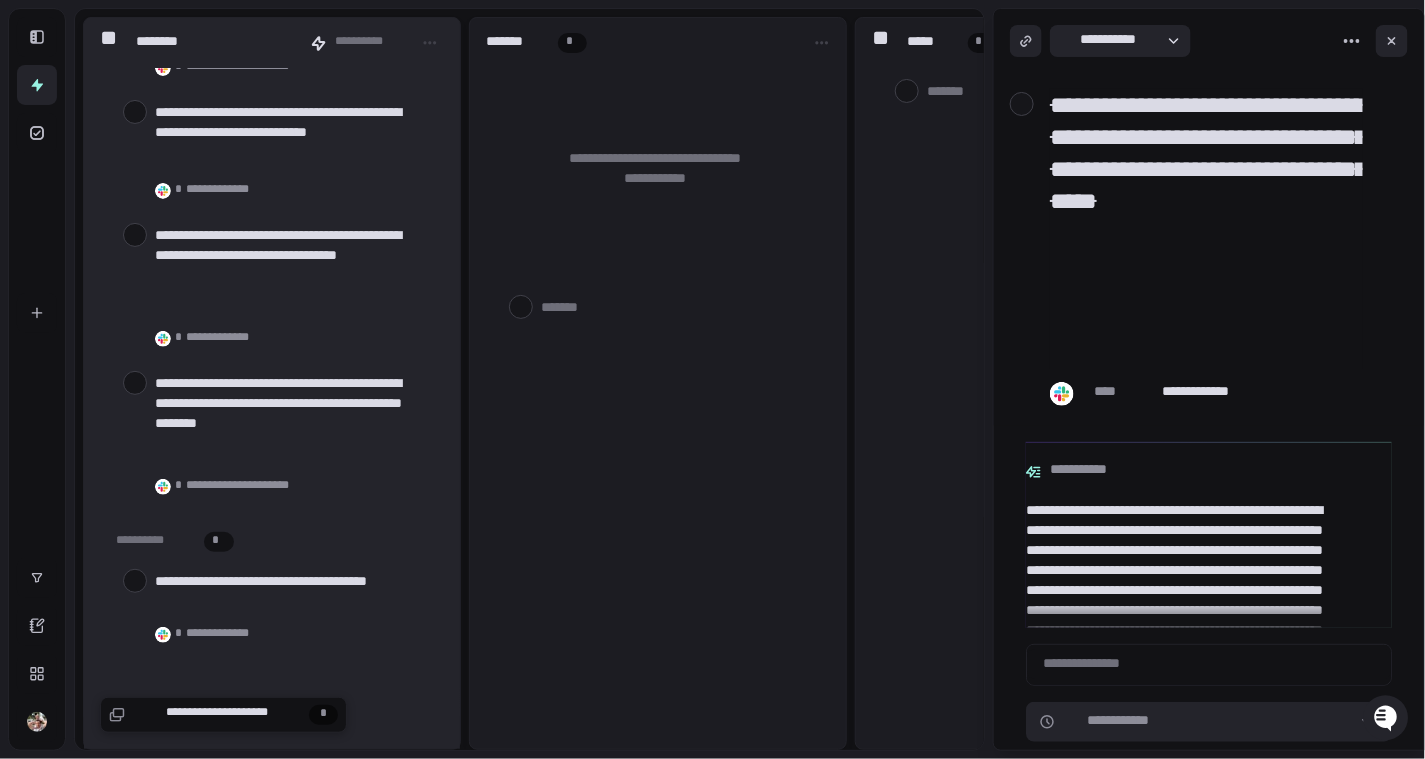 click at bounding box center [135, 235] 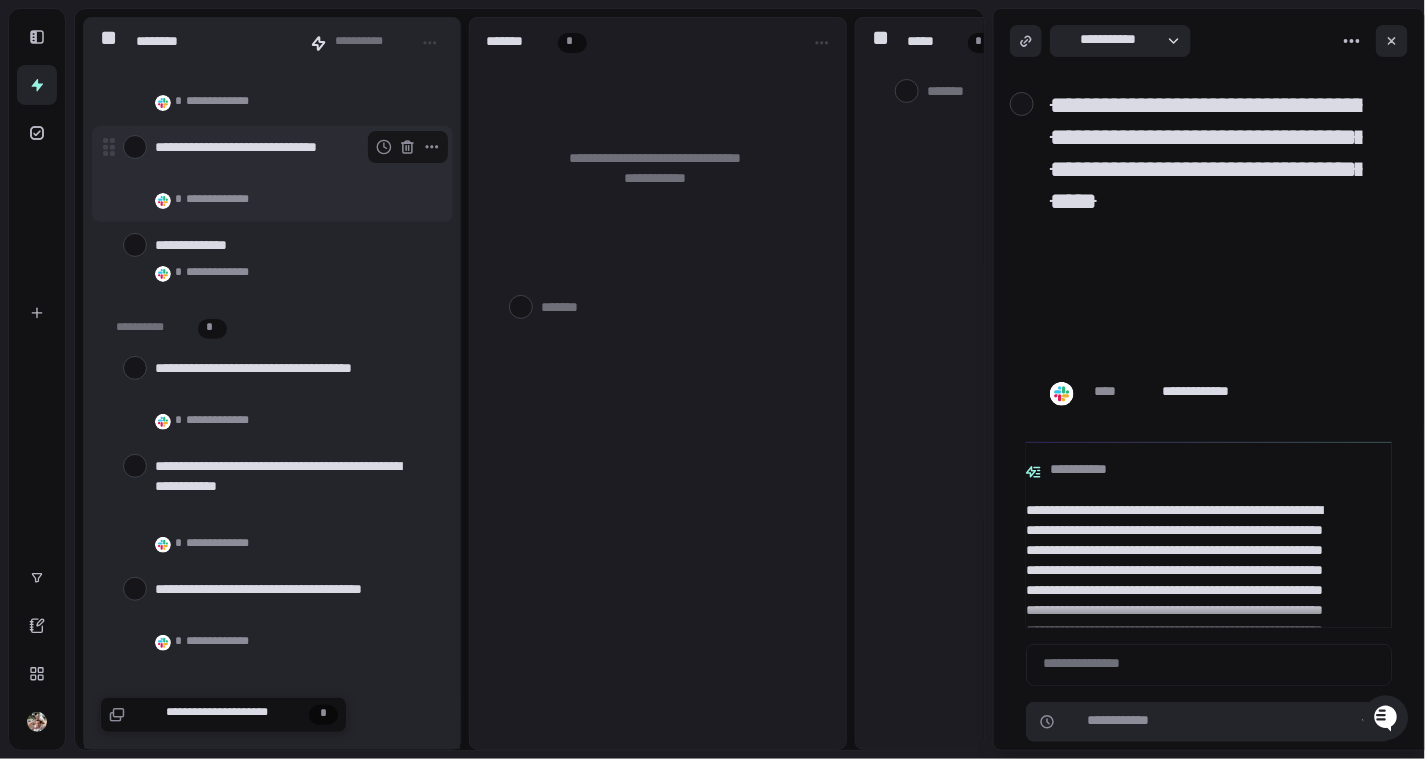 scroll, scrollTop: 2522, scrollLeft: 0, axis: vertical 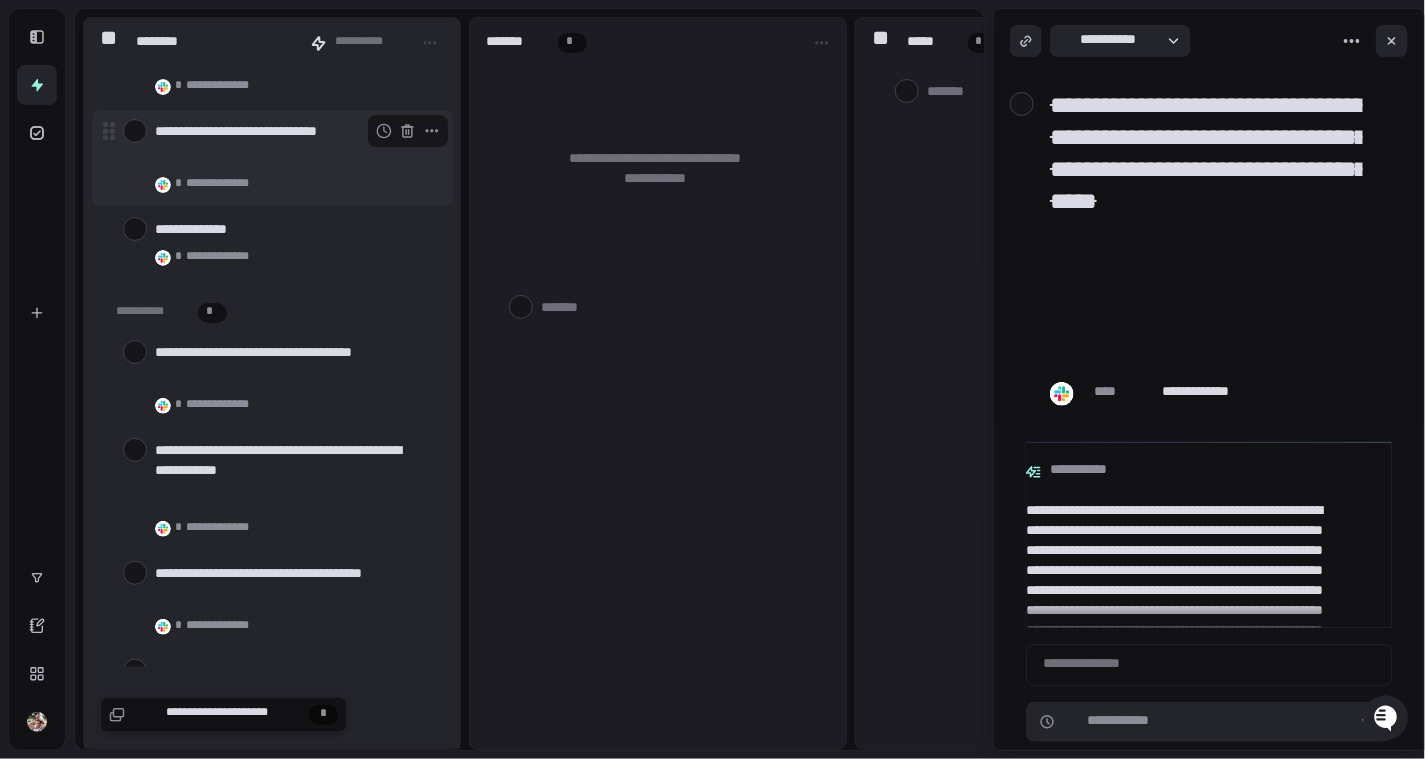 click at bounding box center [135, 131] 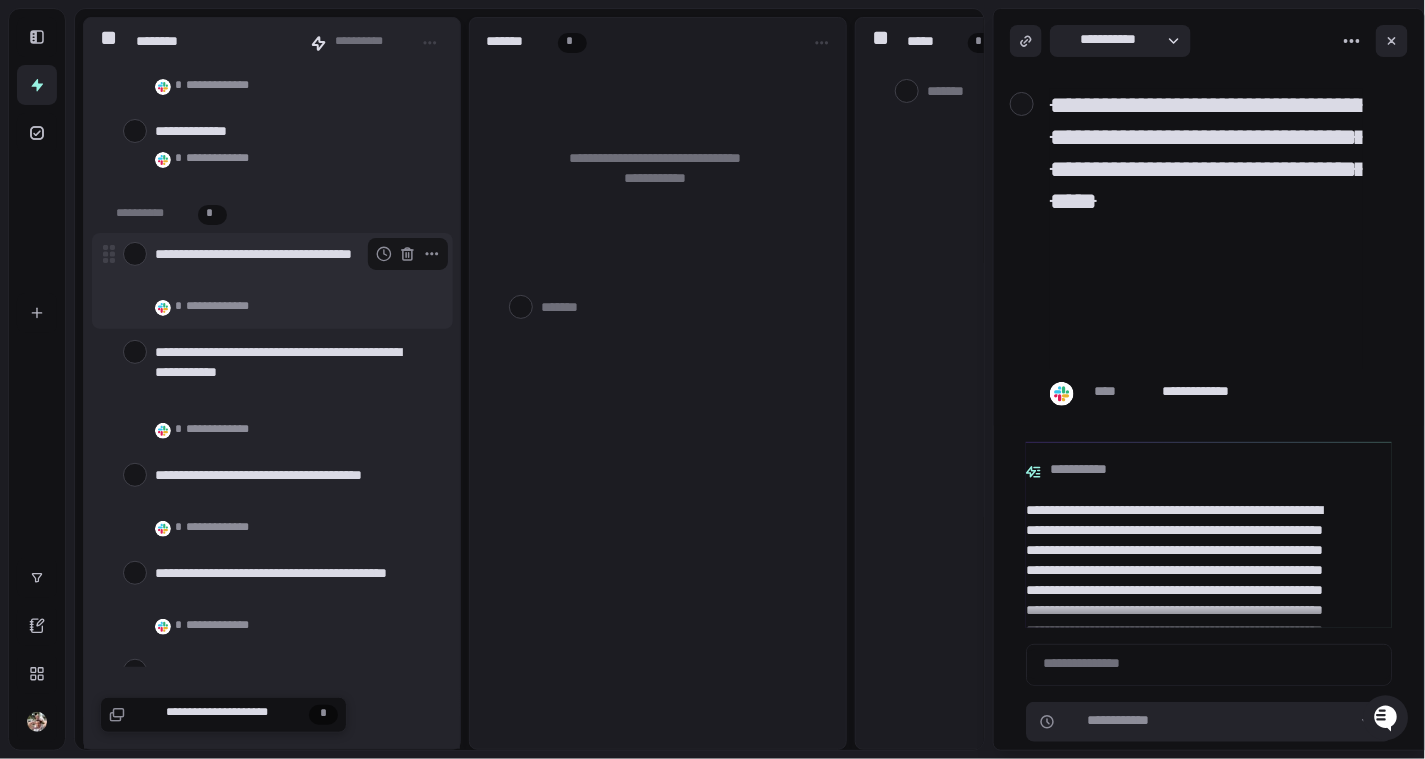 click at bounding box center (135, 254) 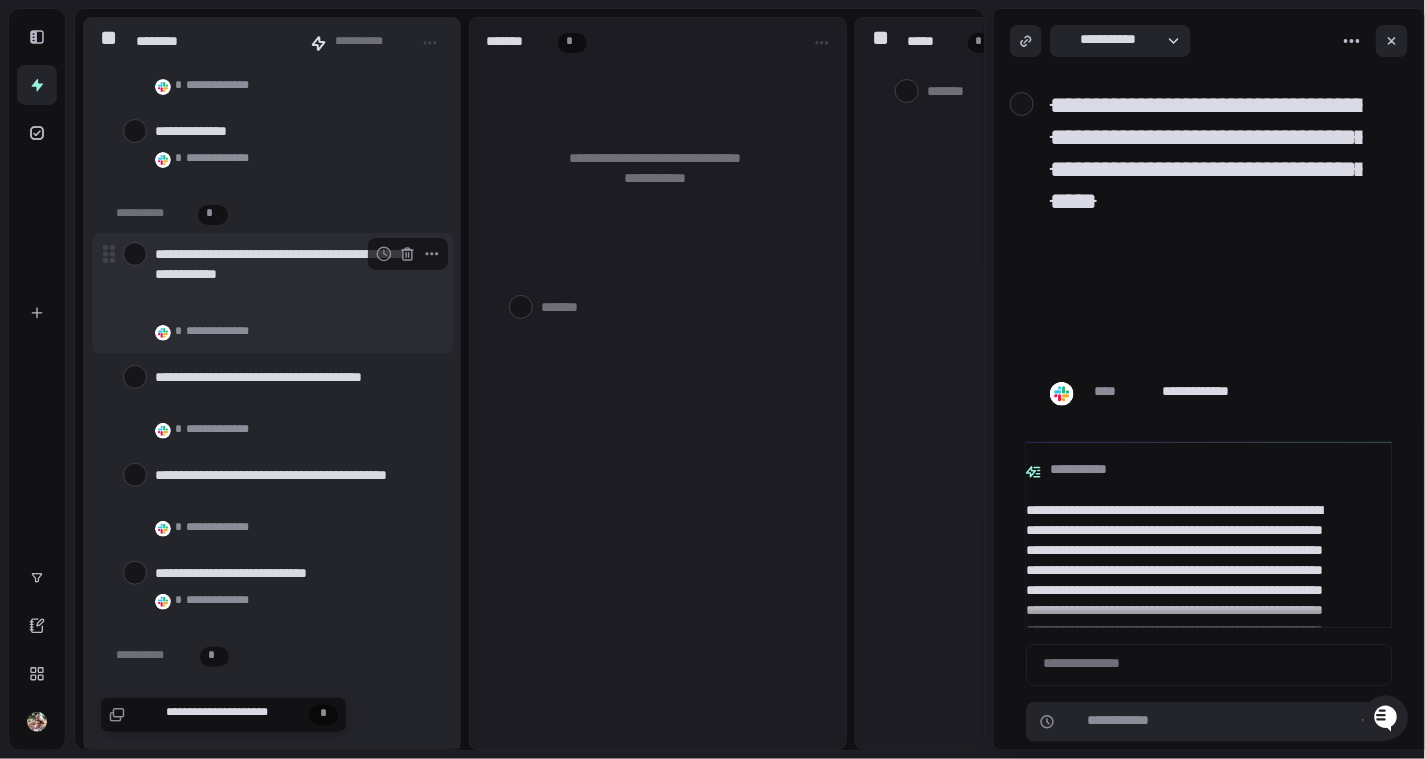 click at bounding box center [135, 254] 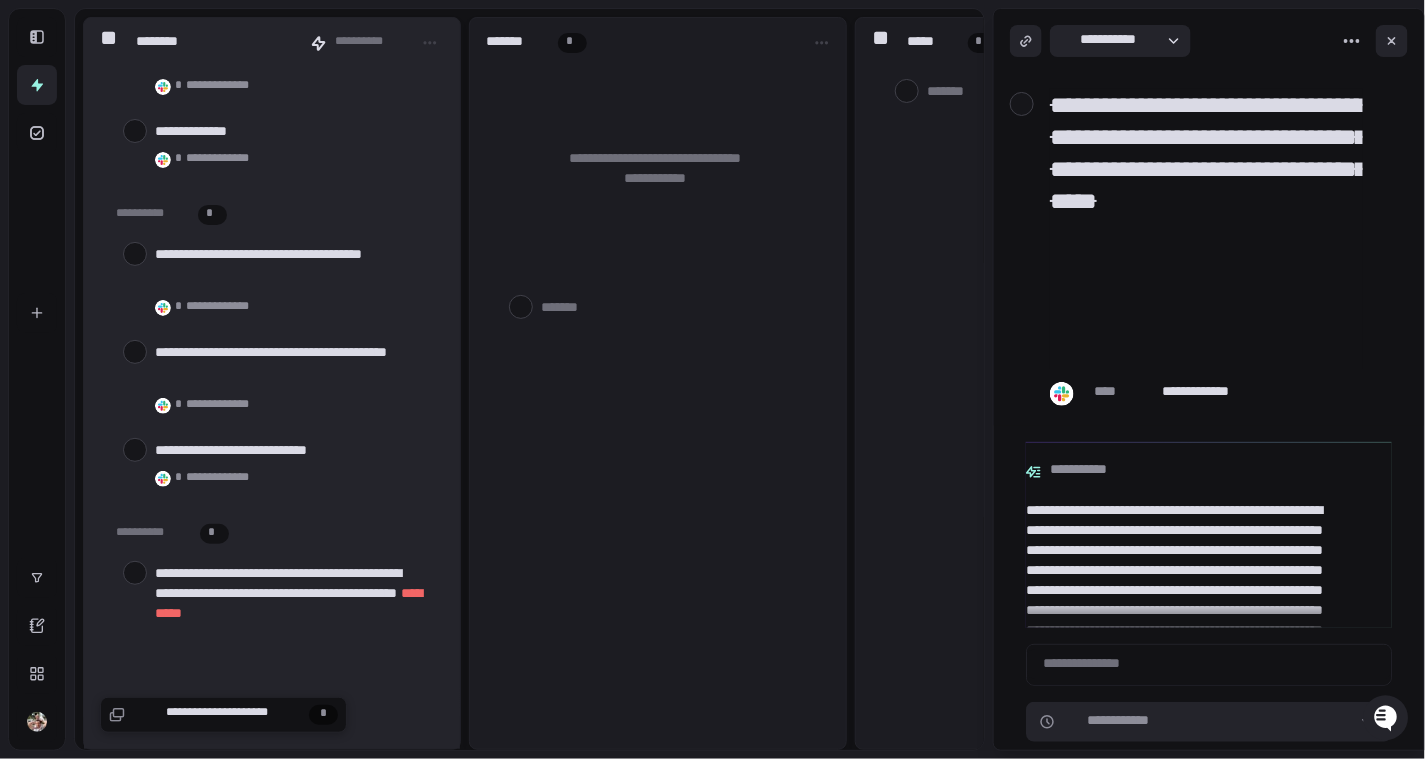 click at bounding box center [135, 254] 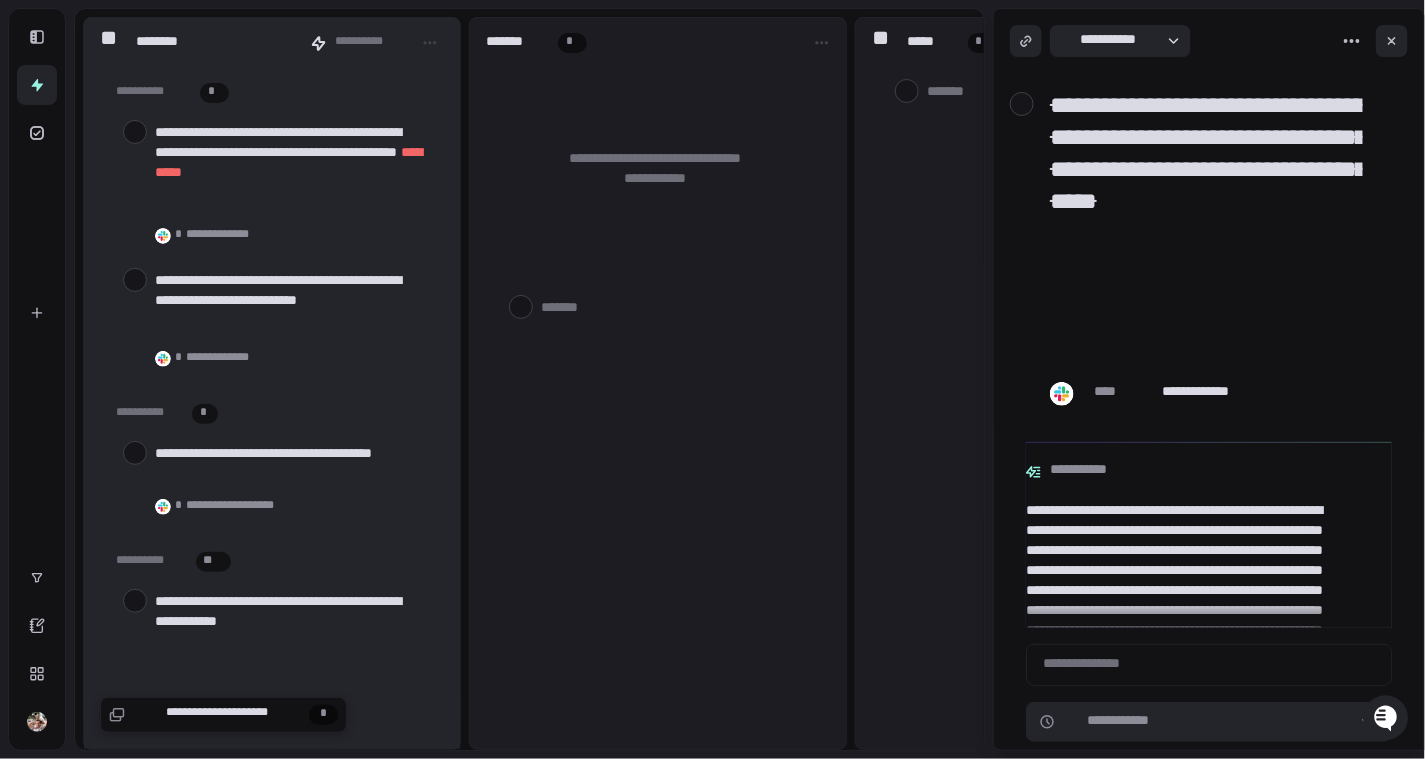 scroll, scrollTop: 2887, scrollLeft: 0, axis: vertical 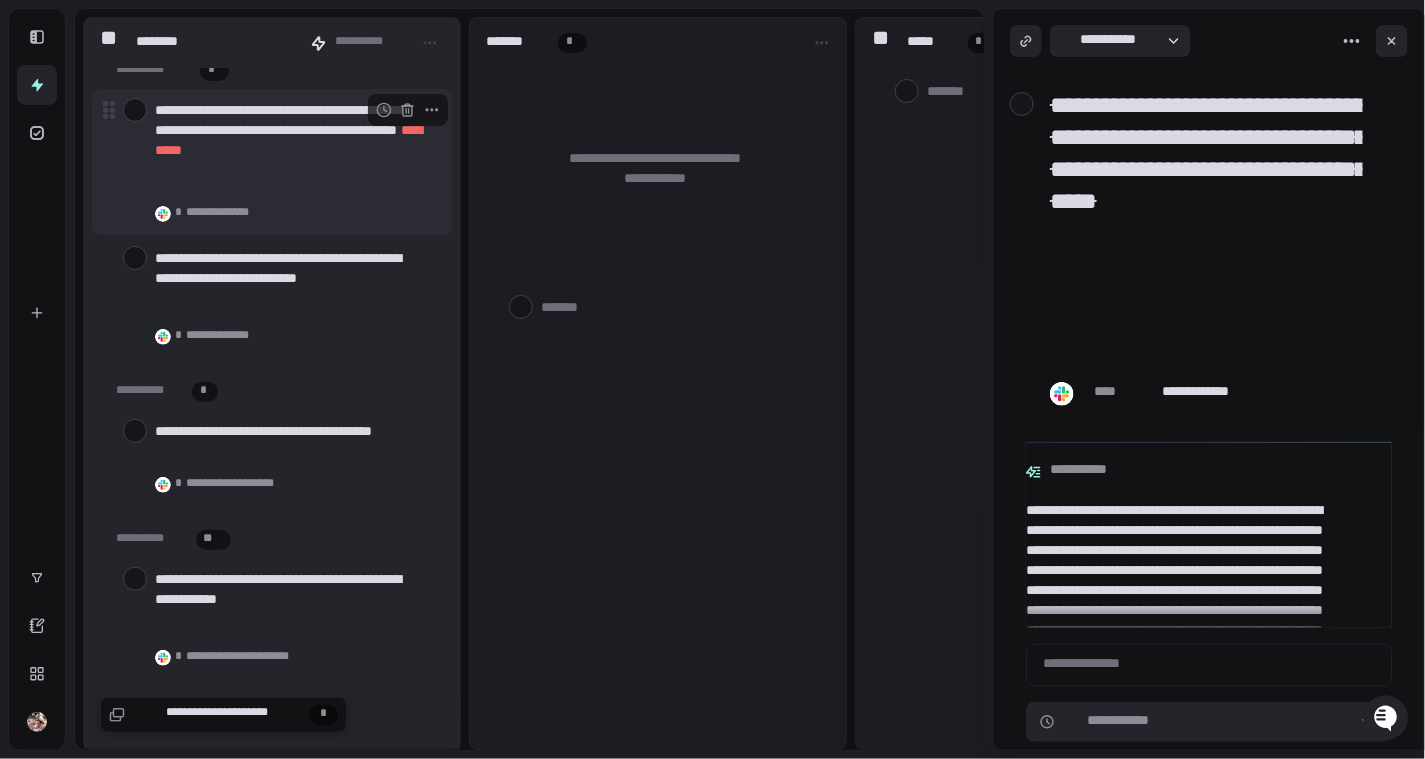 click at bounding box center (135, 110) 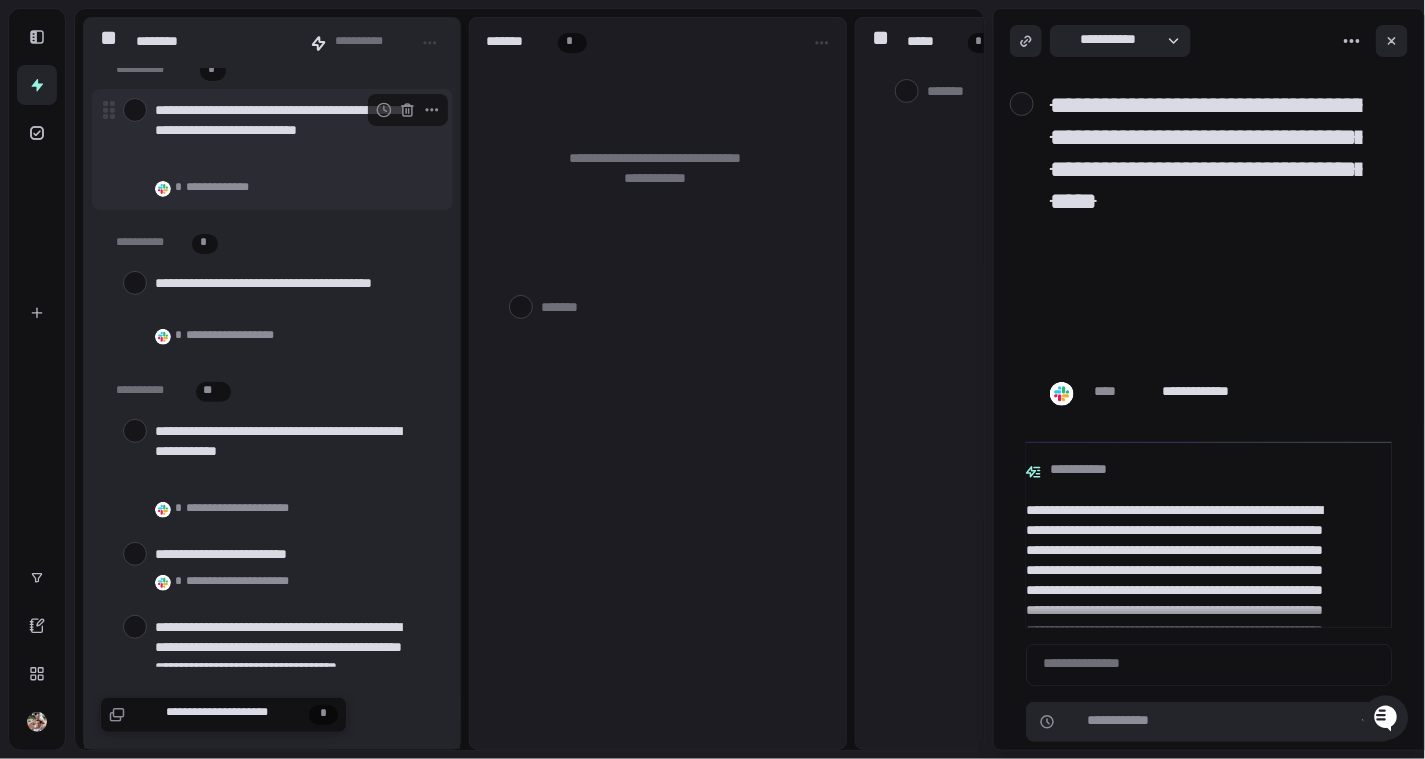 click on "**********" at bounding box center (272, 149) 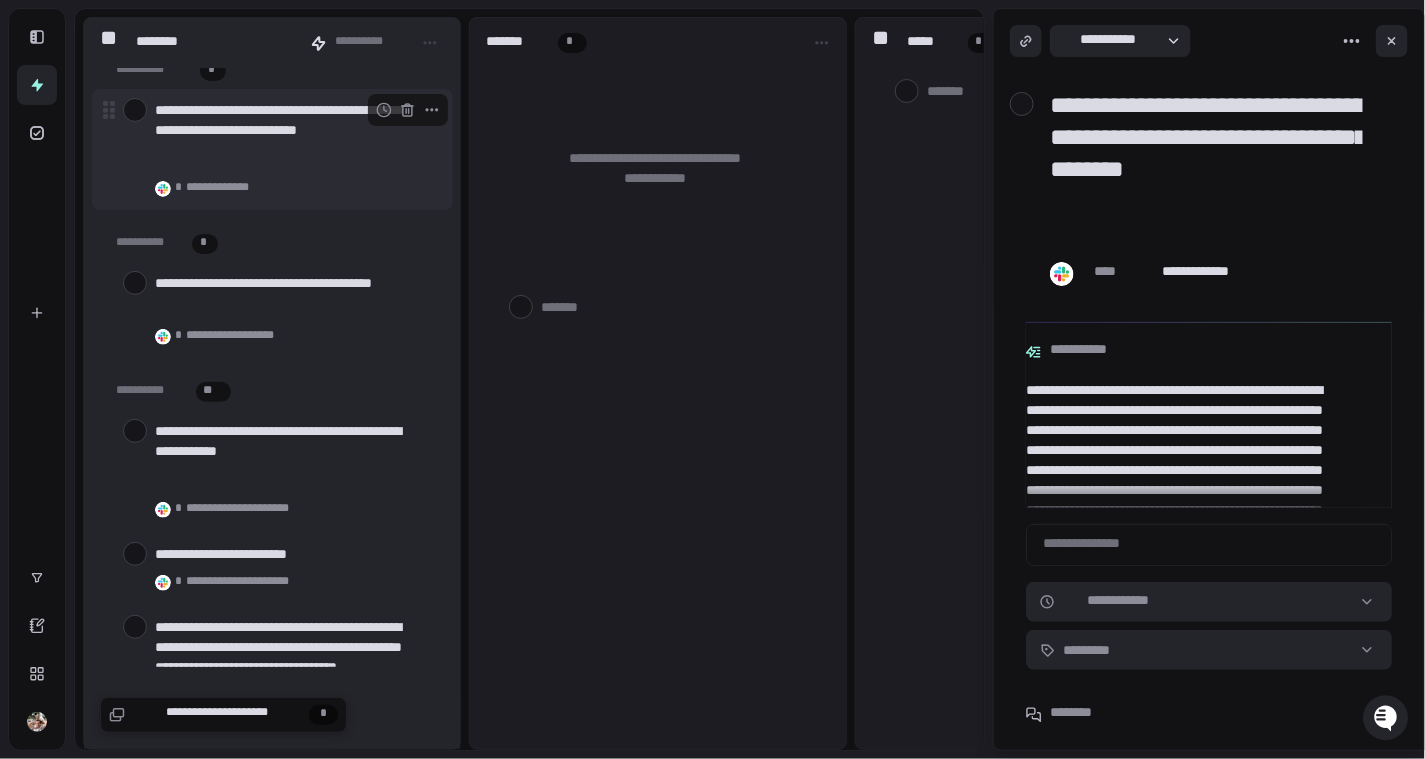 click at bounding box center (135, 110) 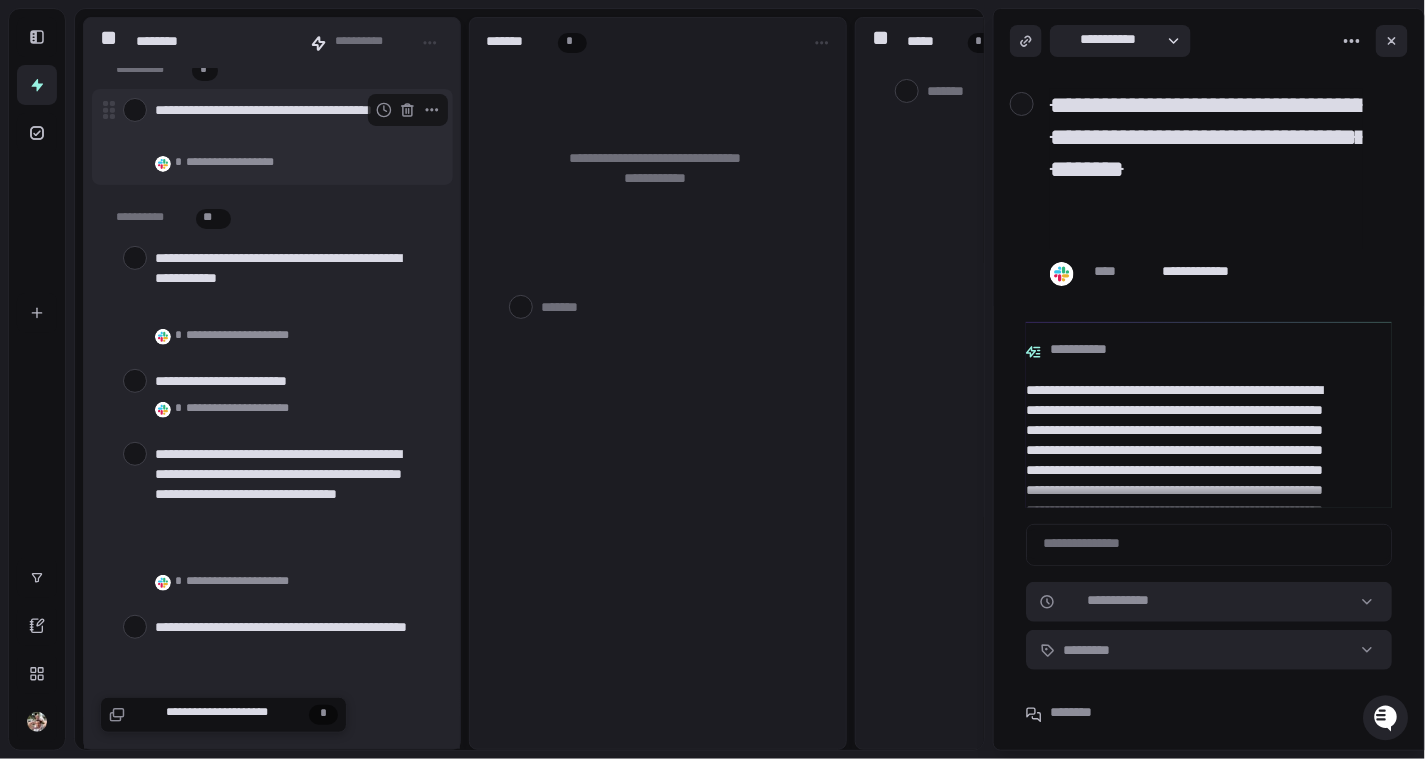click at bounding box center [135, 110] 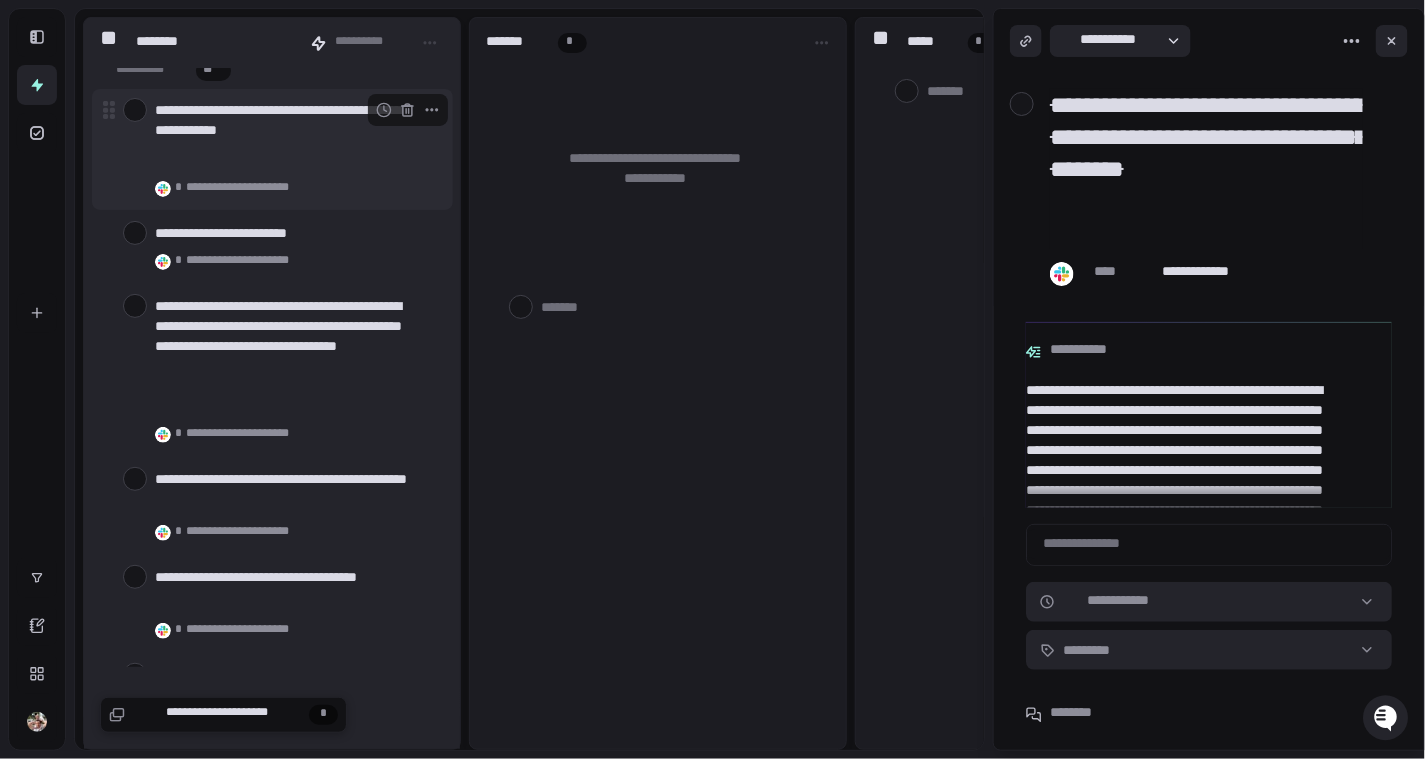click at bounding box center (135, 110) 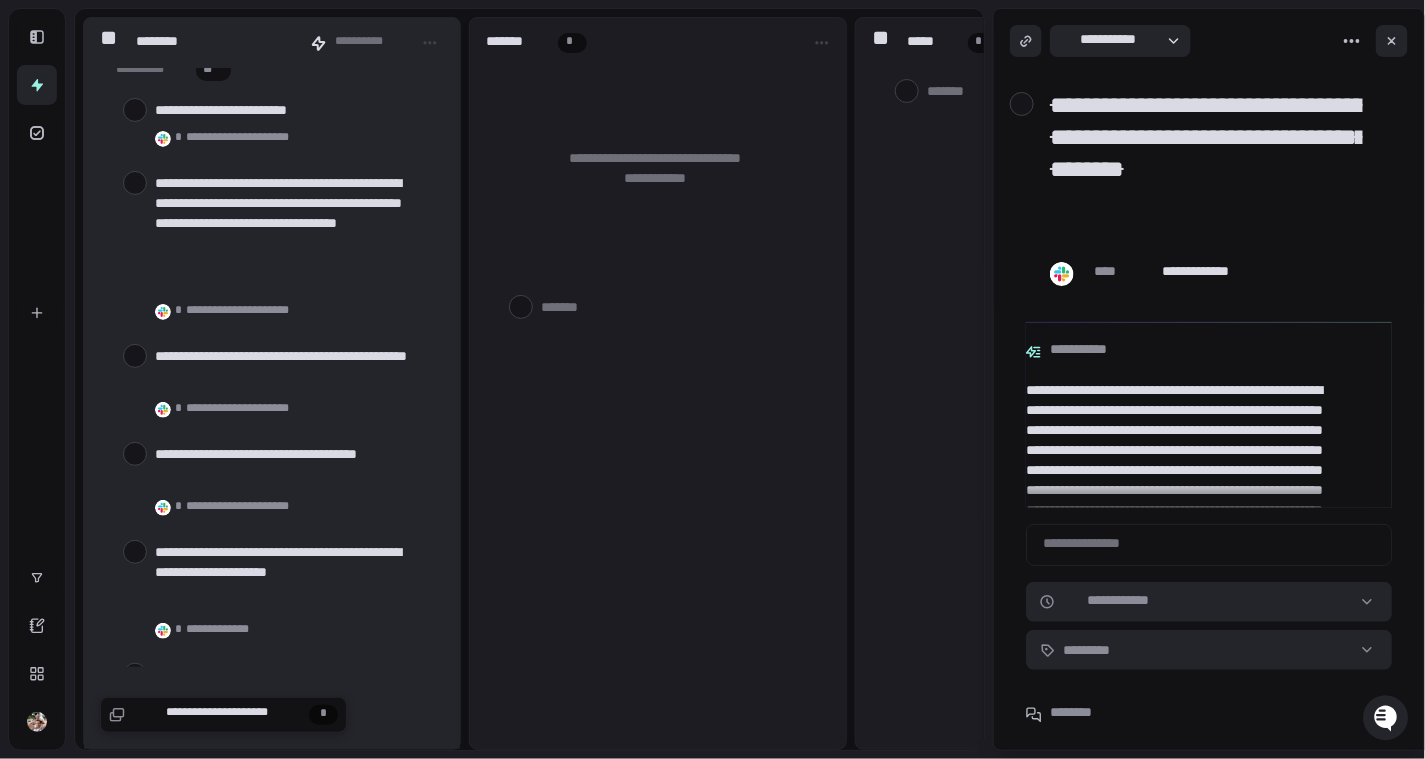 click at bounding box center [135, 110] 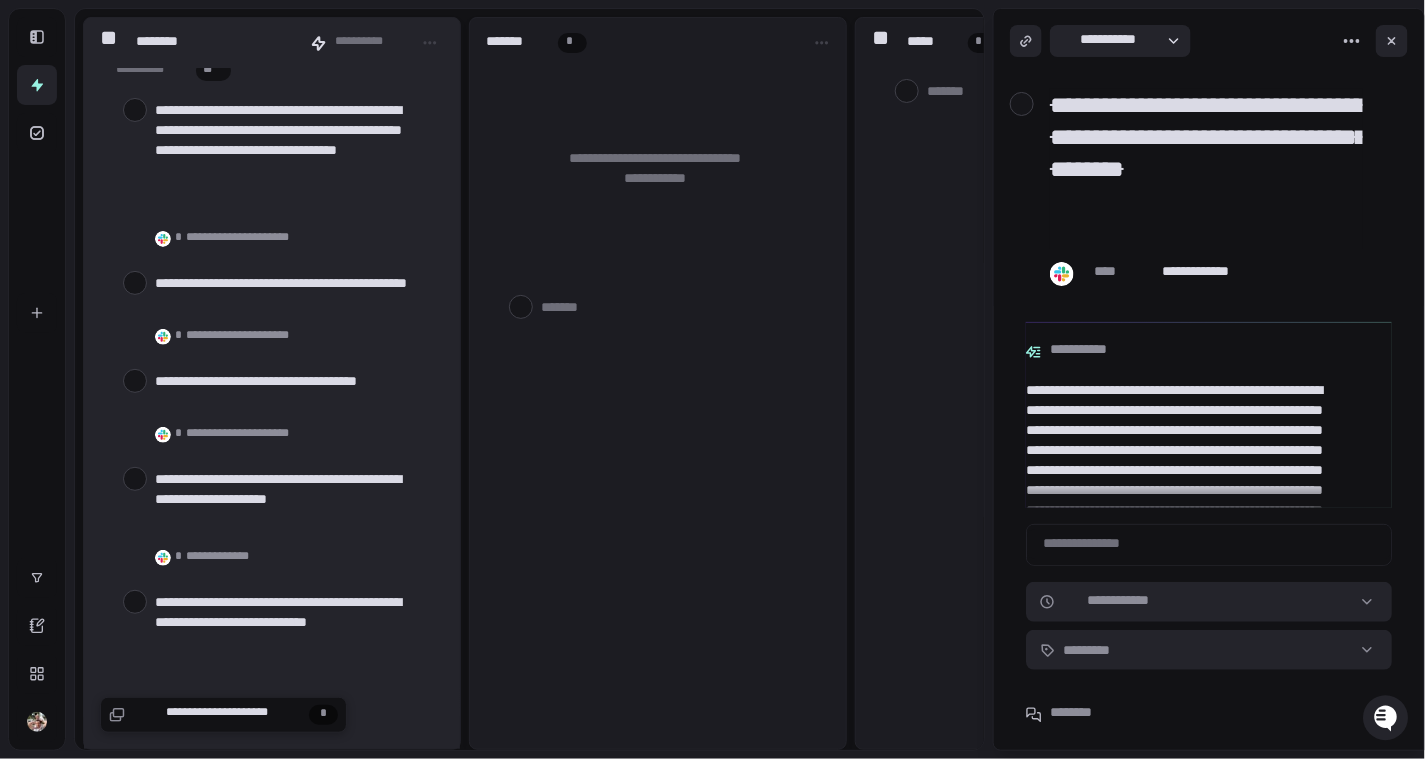 click at bounding box center (135, 110) 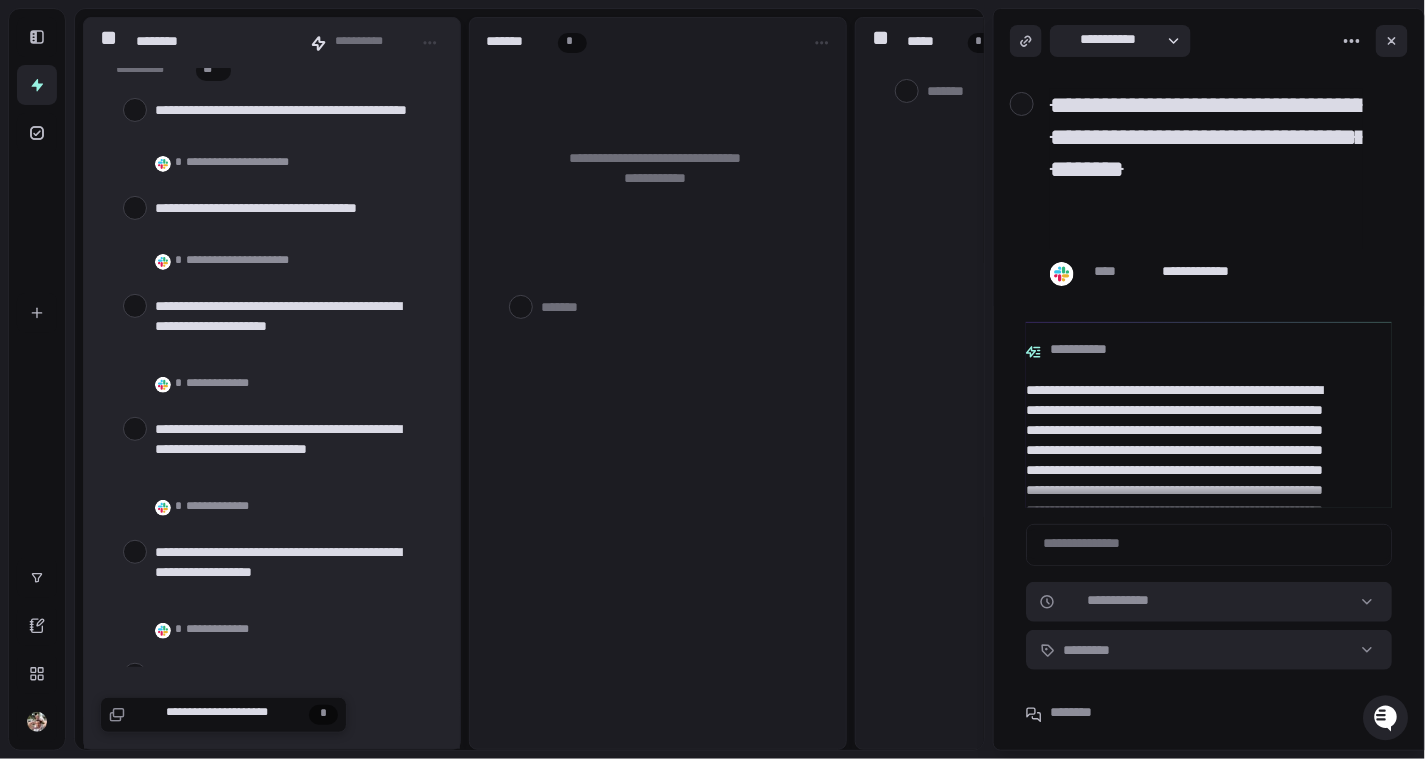 click at bounding box center [135, 110] 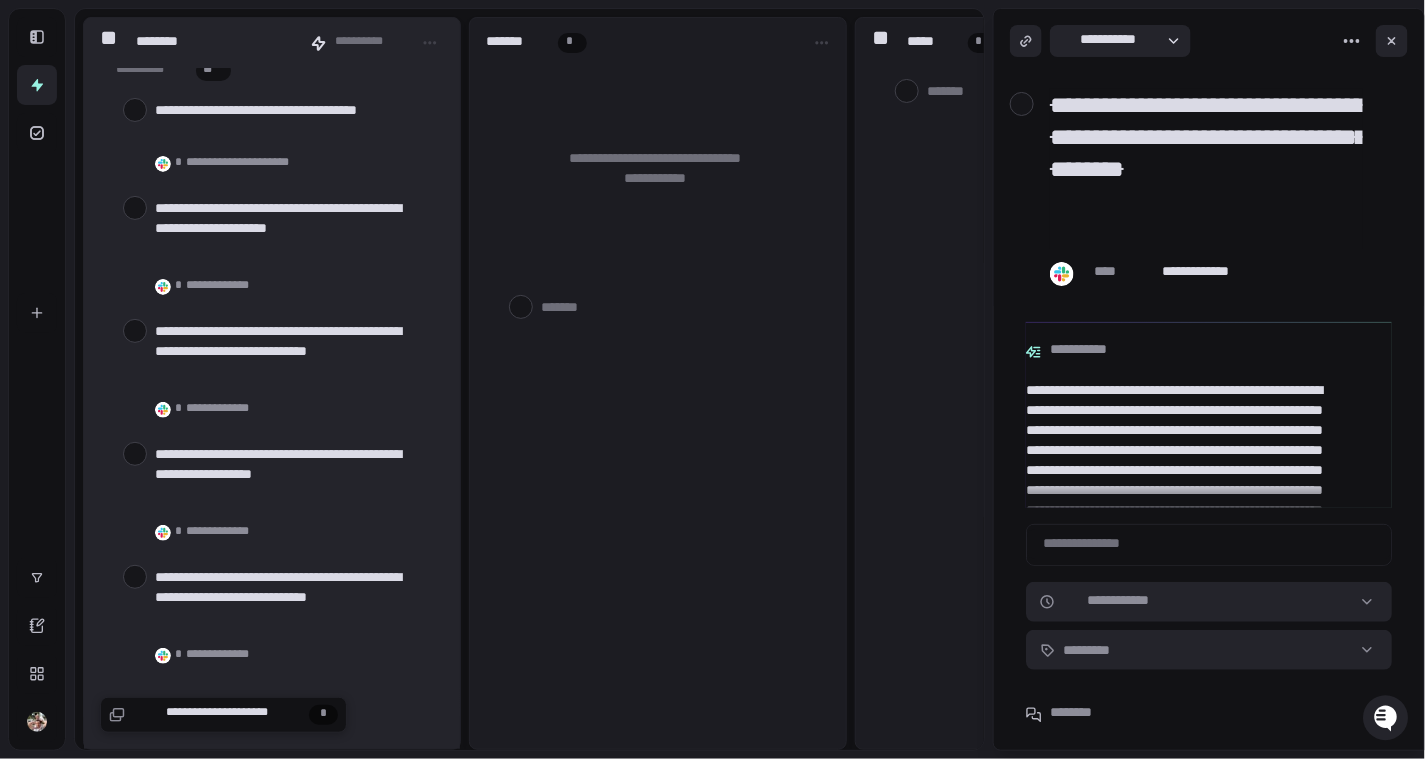 click at bounding box center [135, 110] 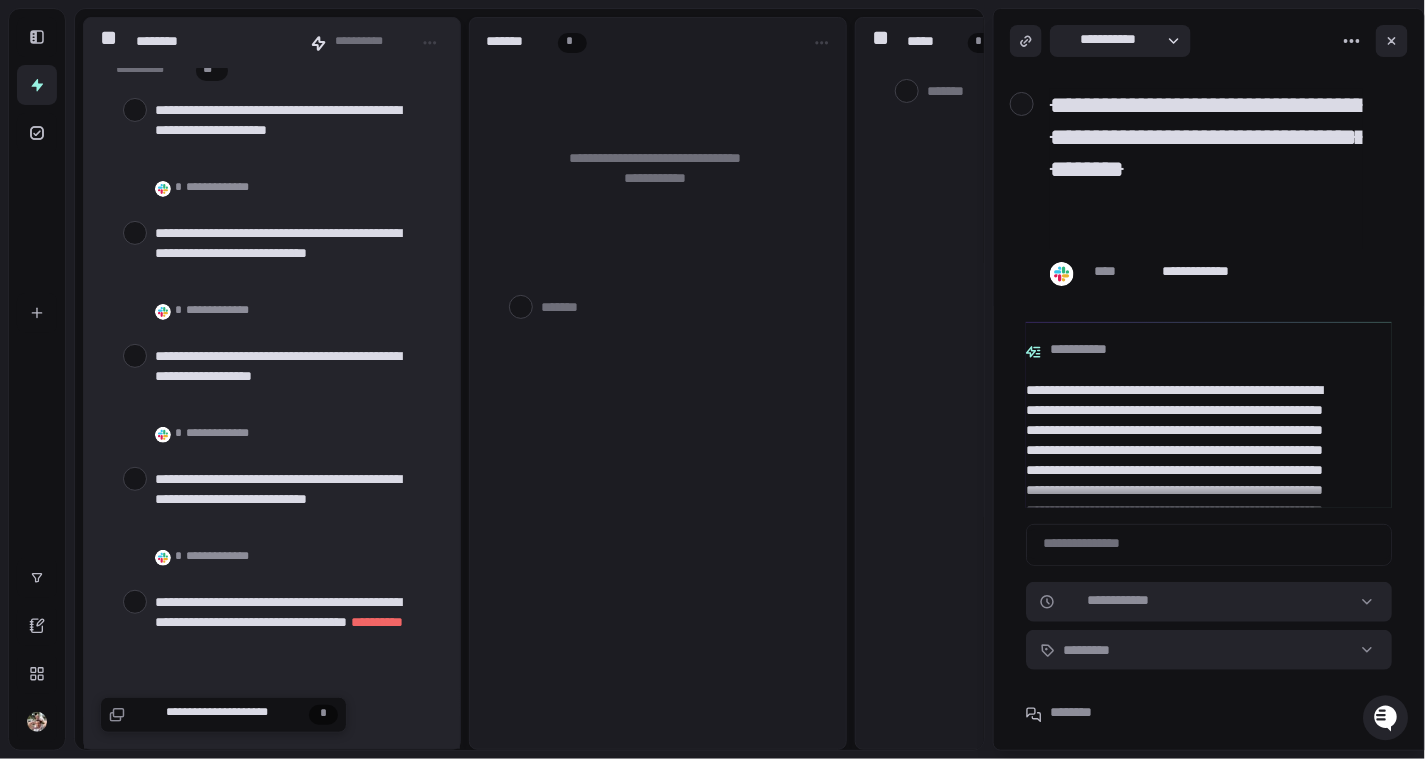 click at bounding box center (135, 110) 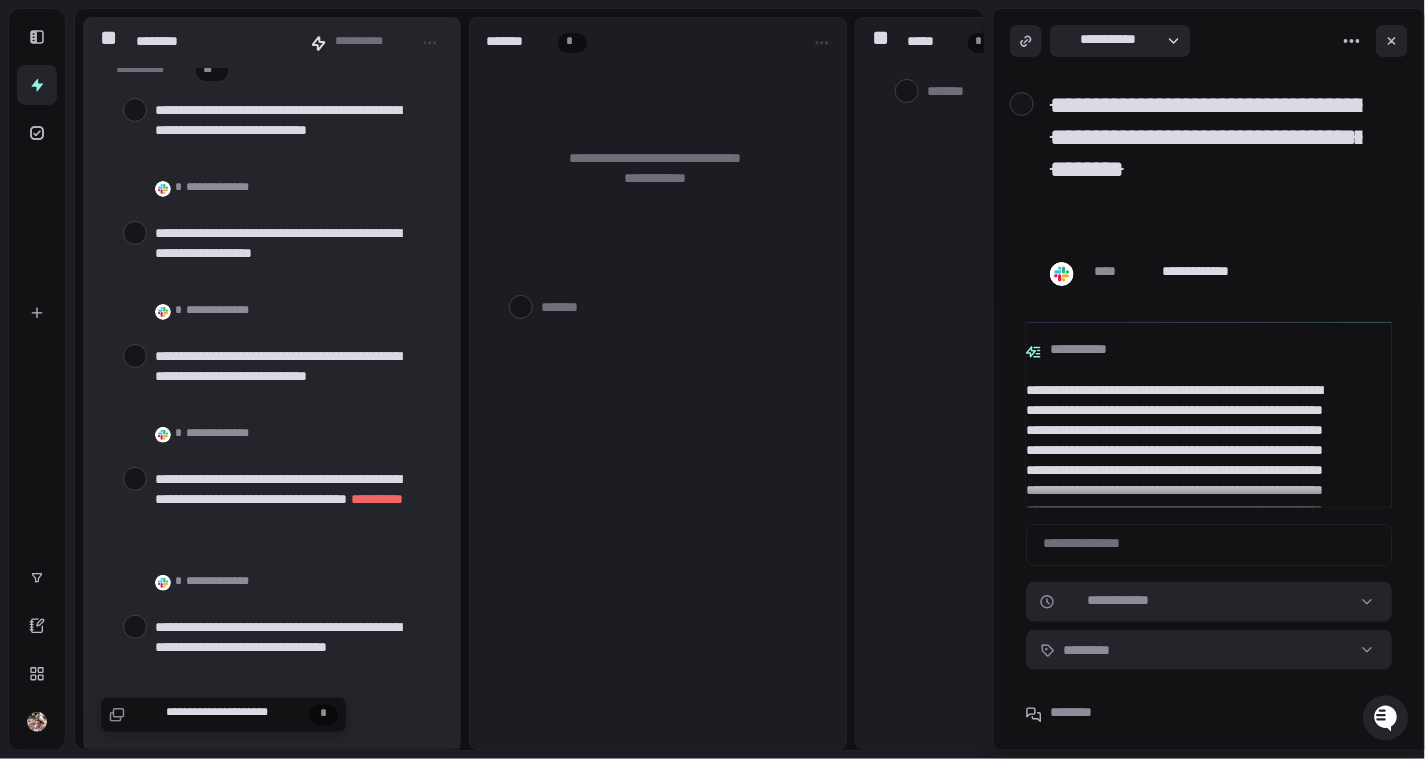 click at bounding box center (135, 110) 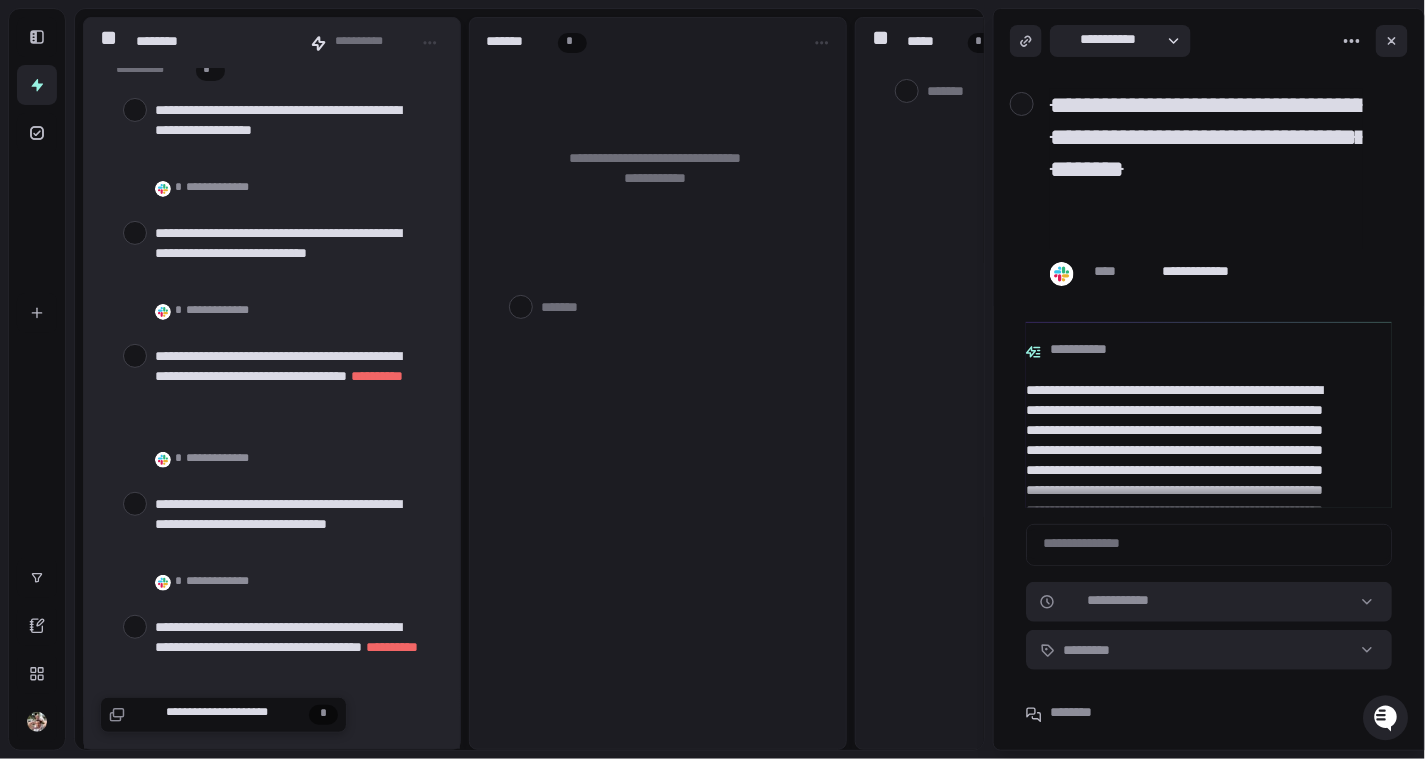 click at bounding box center [135, 110] 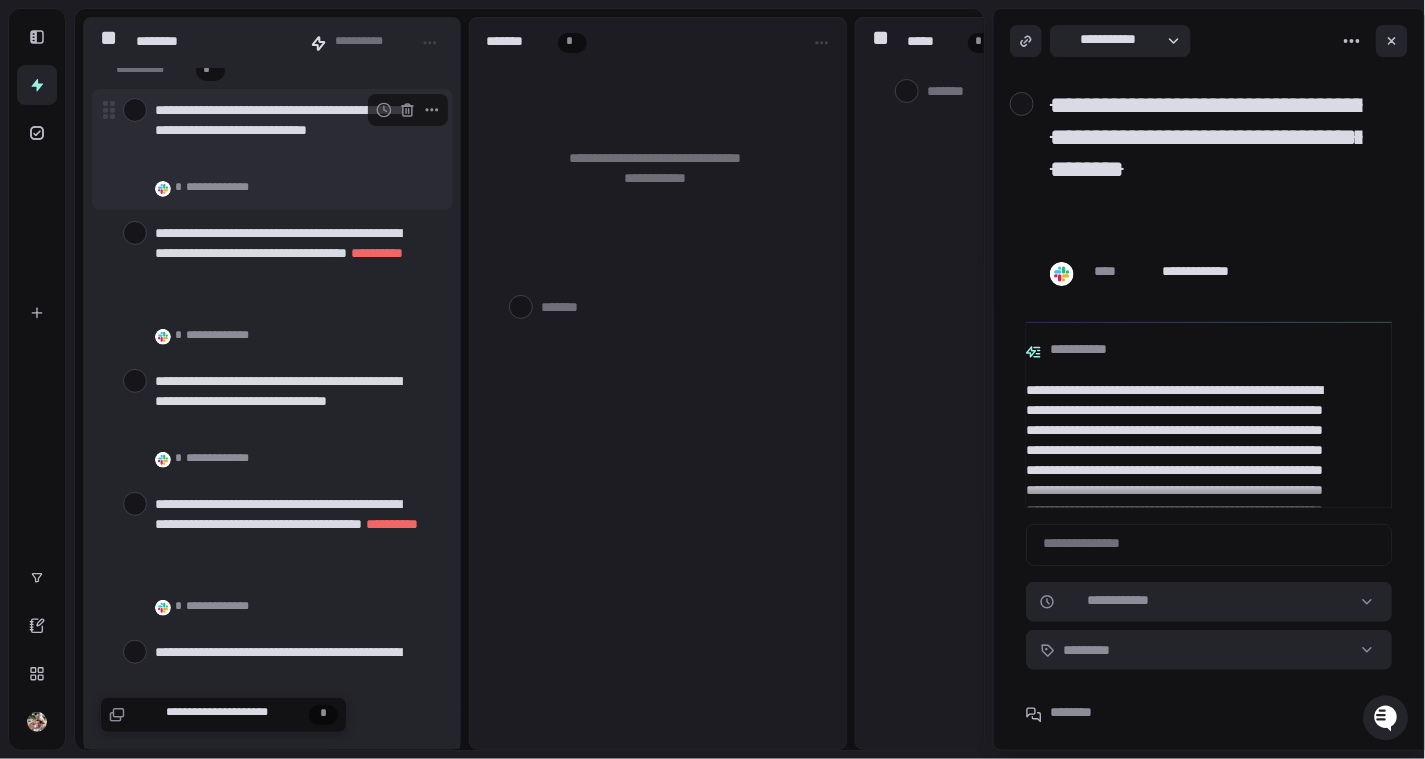 click at bounding box center [135, 110] 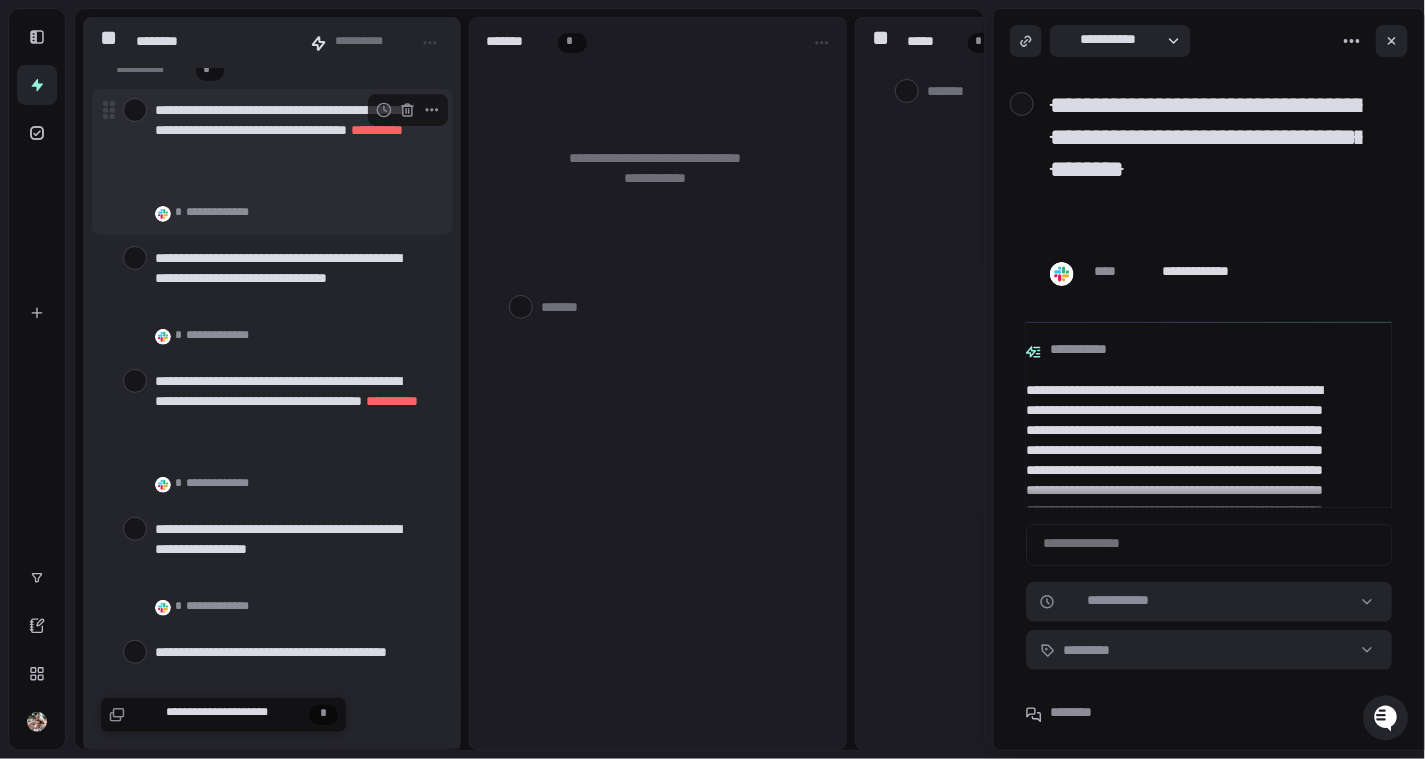 click at bounding box center [135, 110] 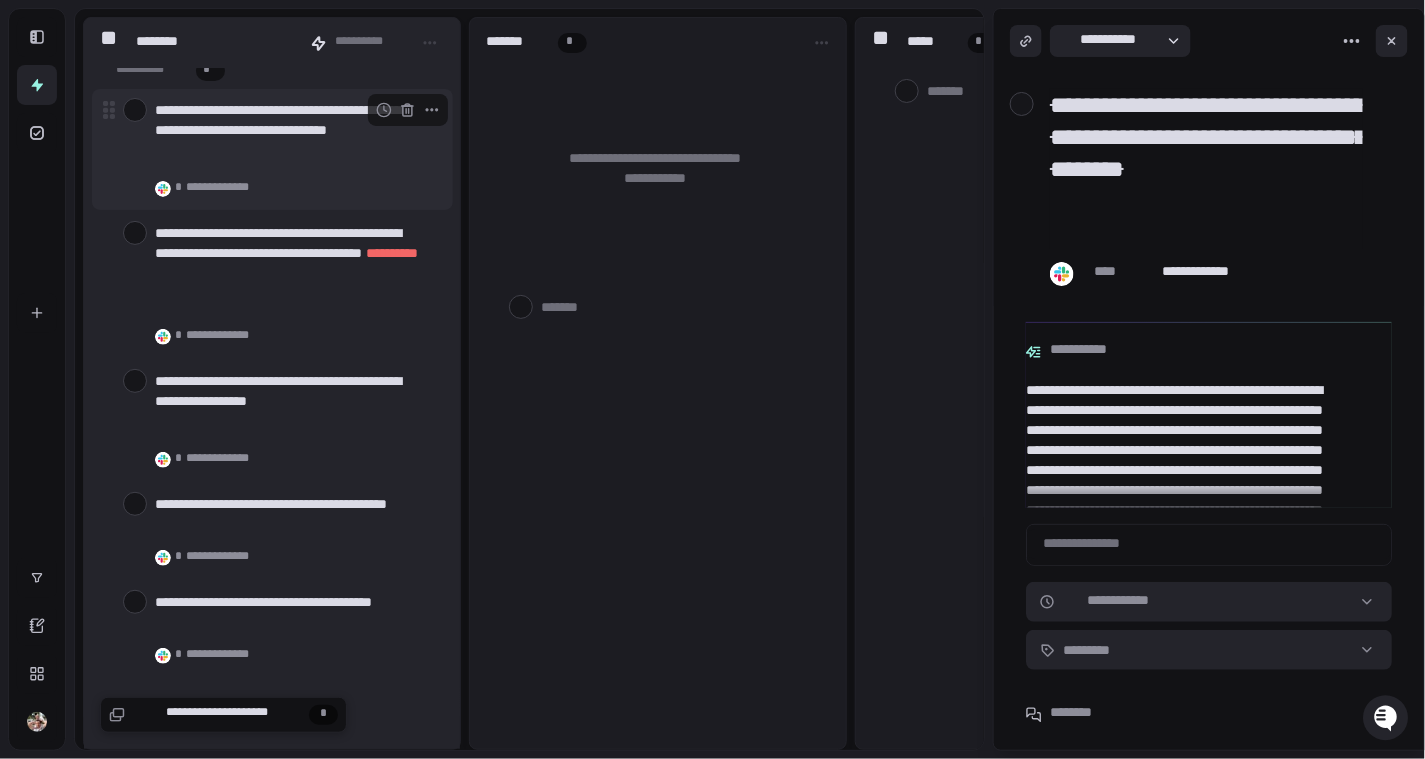 click at bounding box center (135, 110) 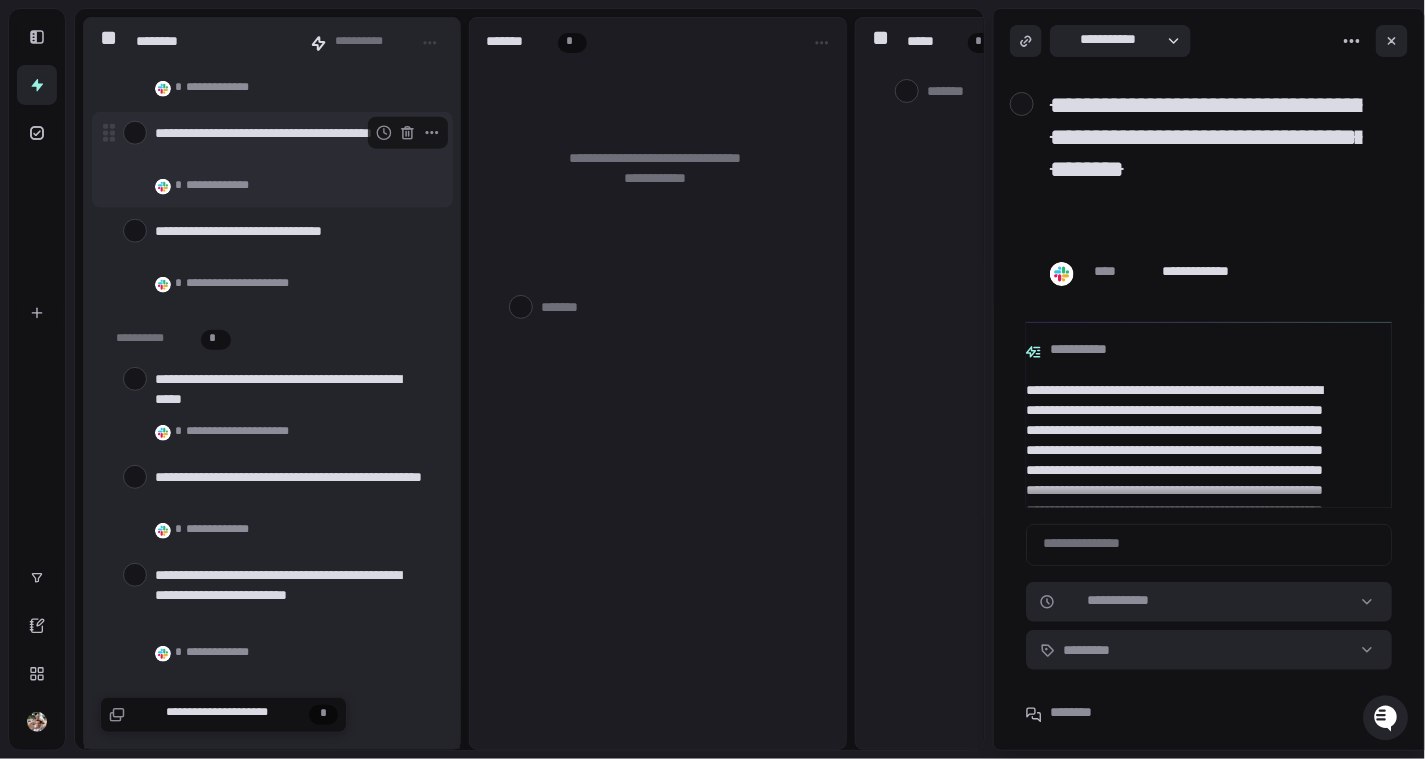 scroll, scrollTop: 3265, scrollLeft: 0, axis: vertical 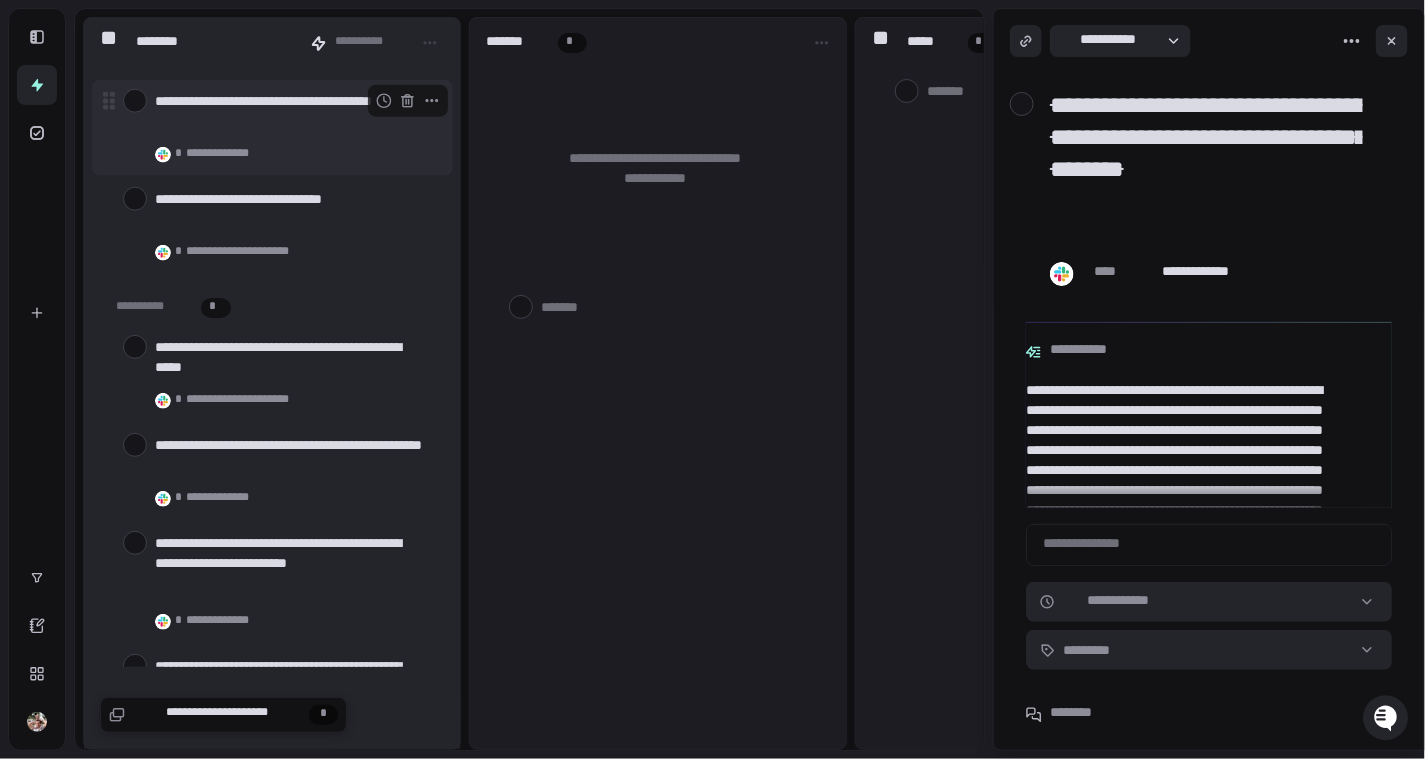 click at bounding box center [135, 101] 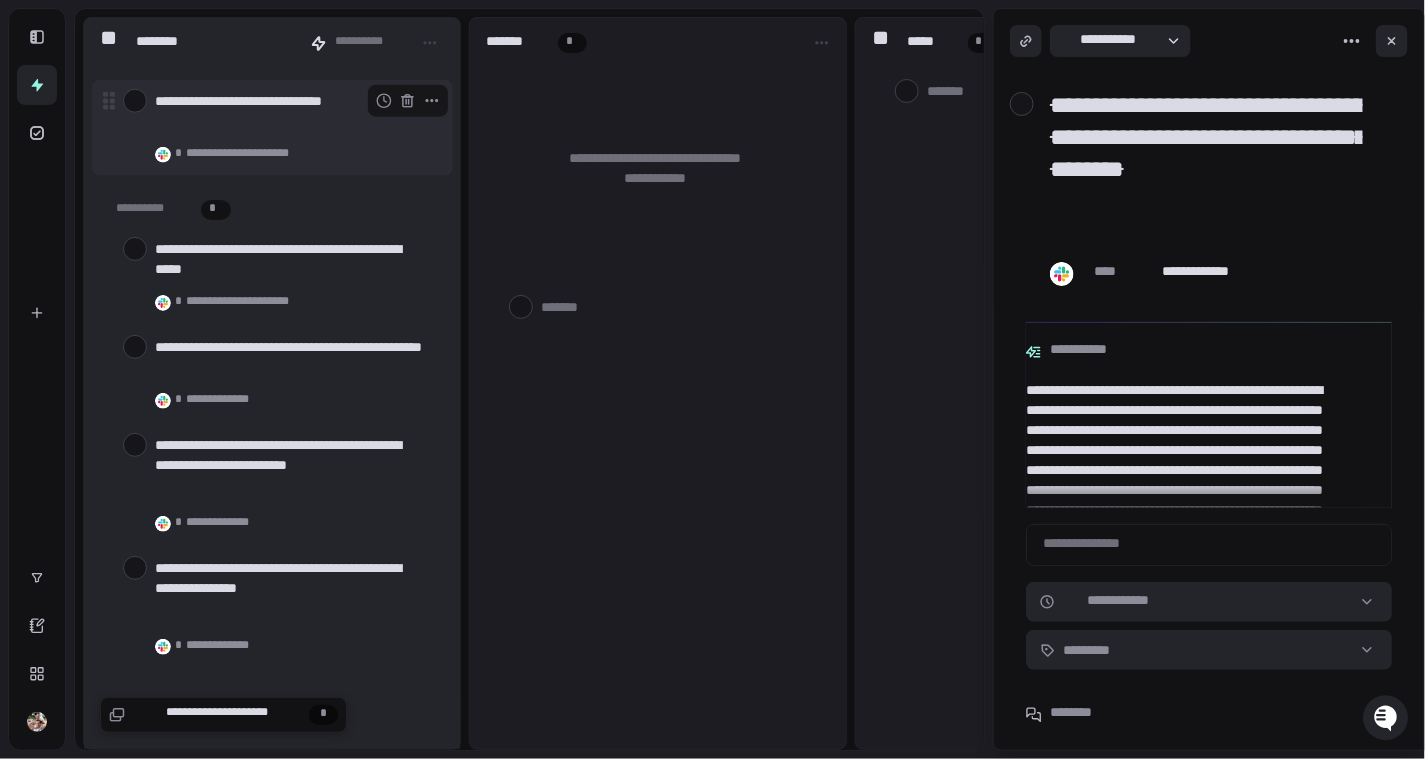 click at bounding box center (135, 101) 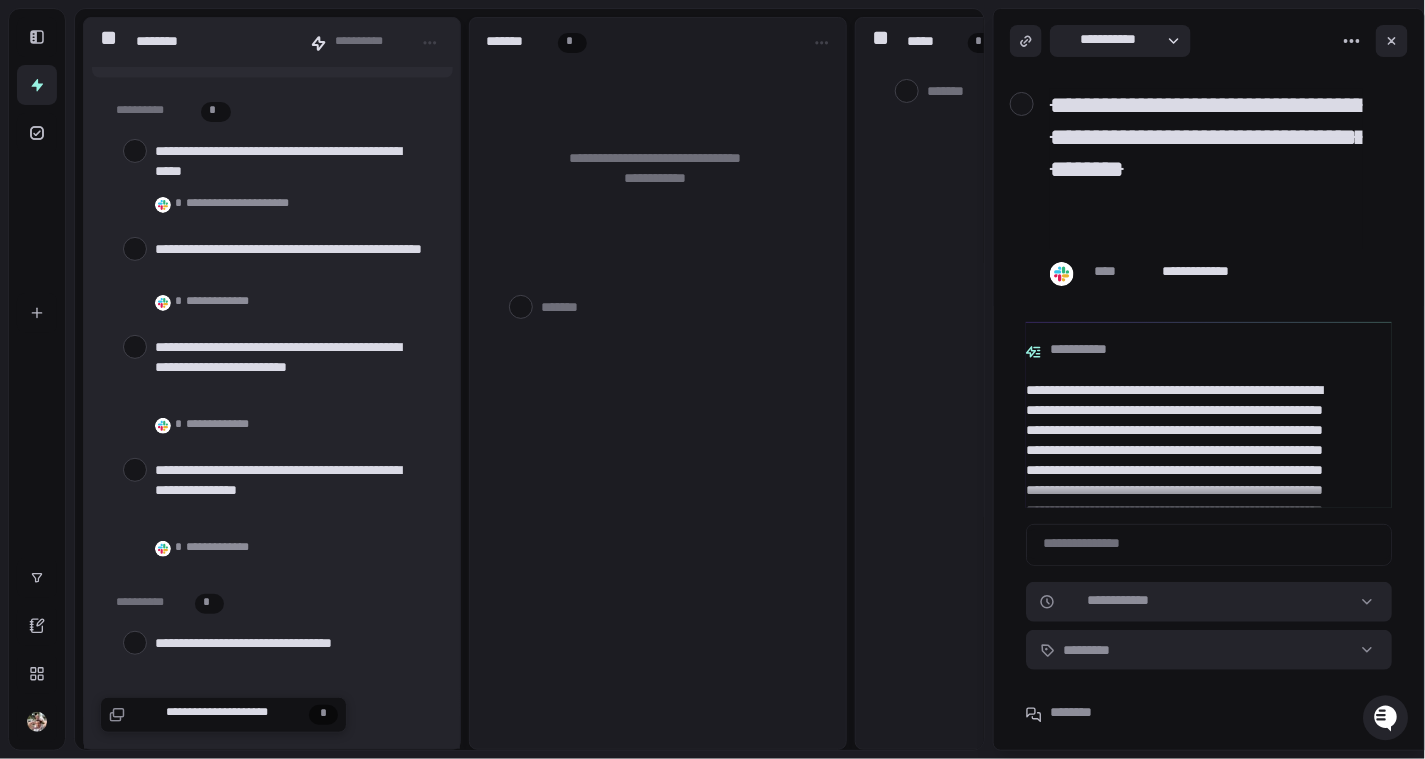 click on "**********" at bounding box center [272, 30] 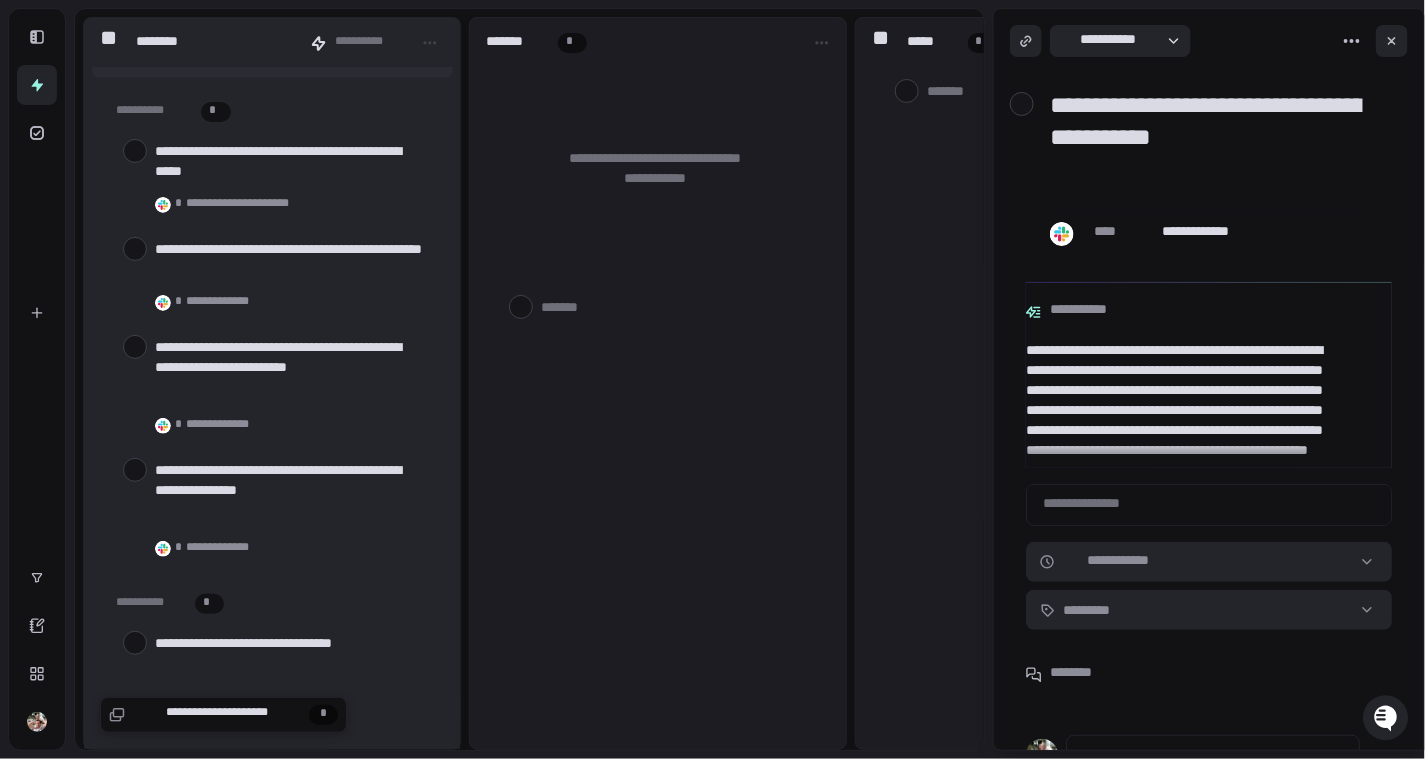 click at bounding box center (135, 3) 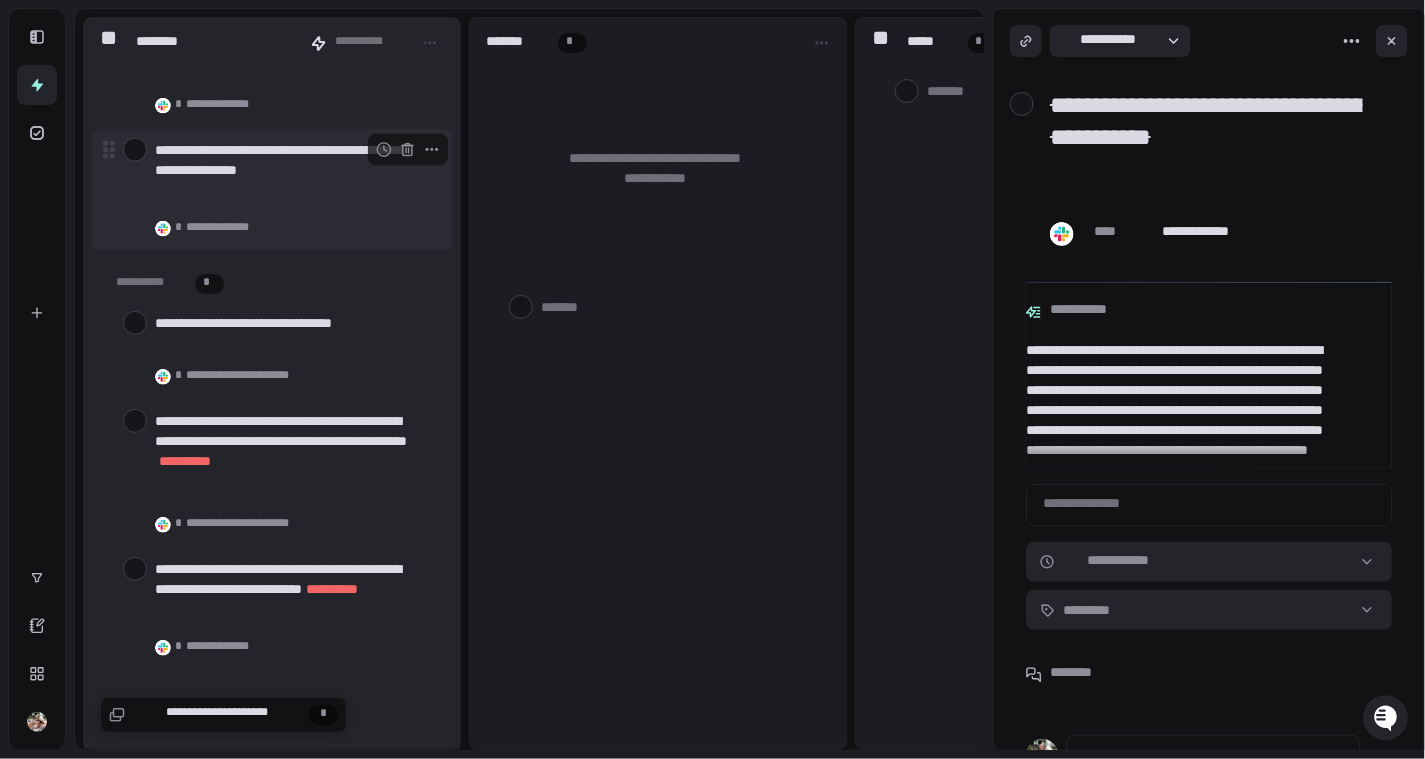 scroll, scrollTop: 3495, scrollLeft: 0, axis: vertical 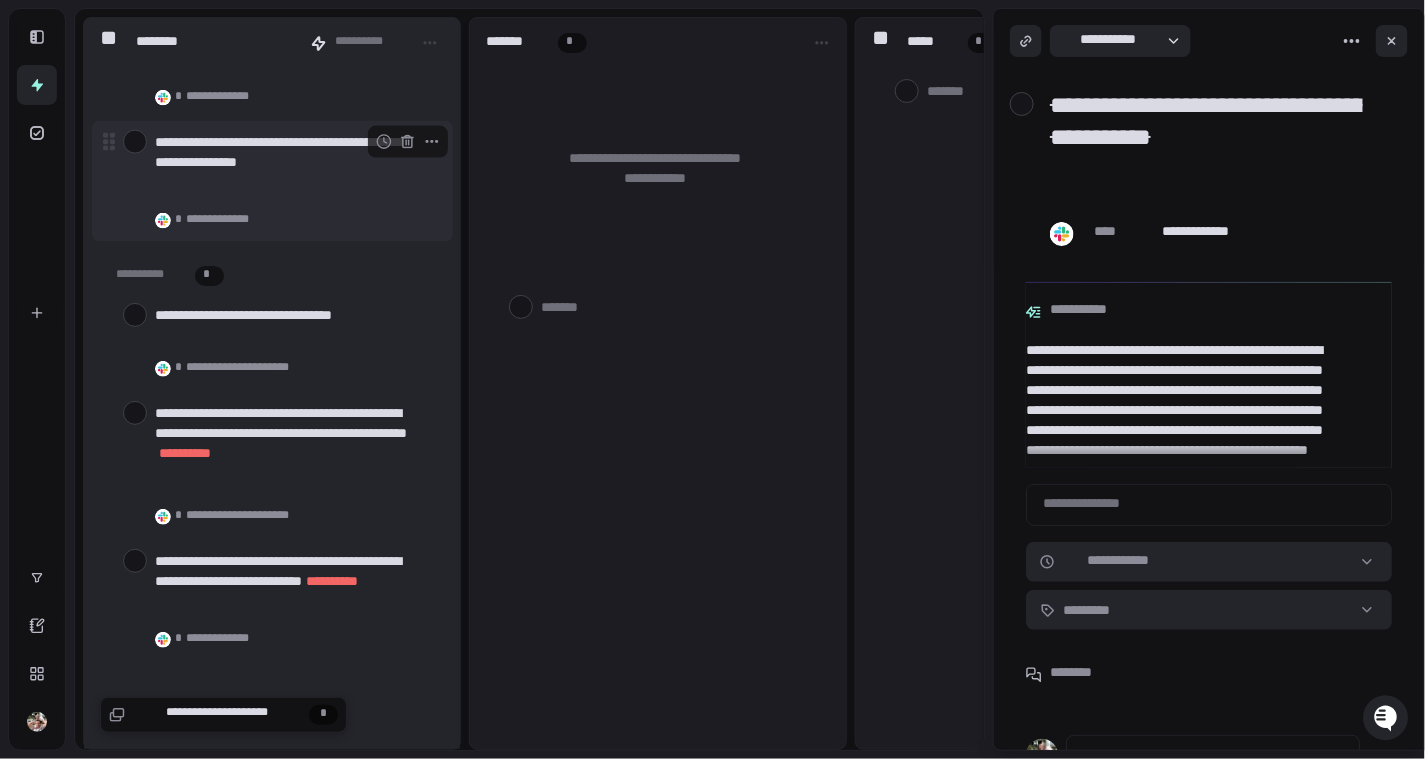 click on "**********" at bounding box center [272, 181] 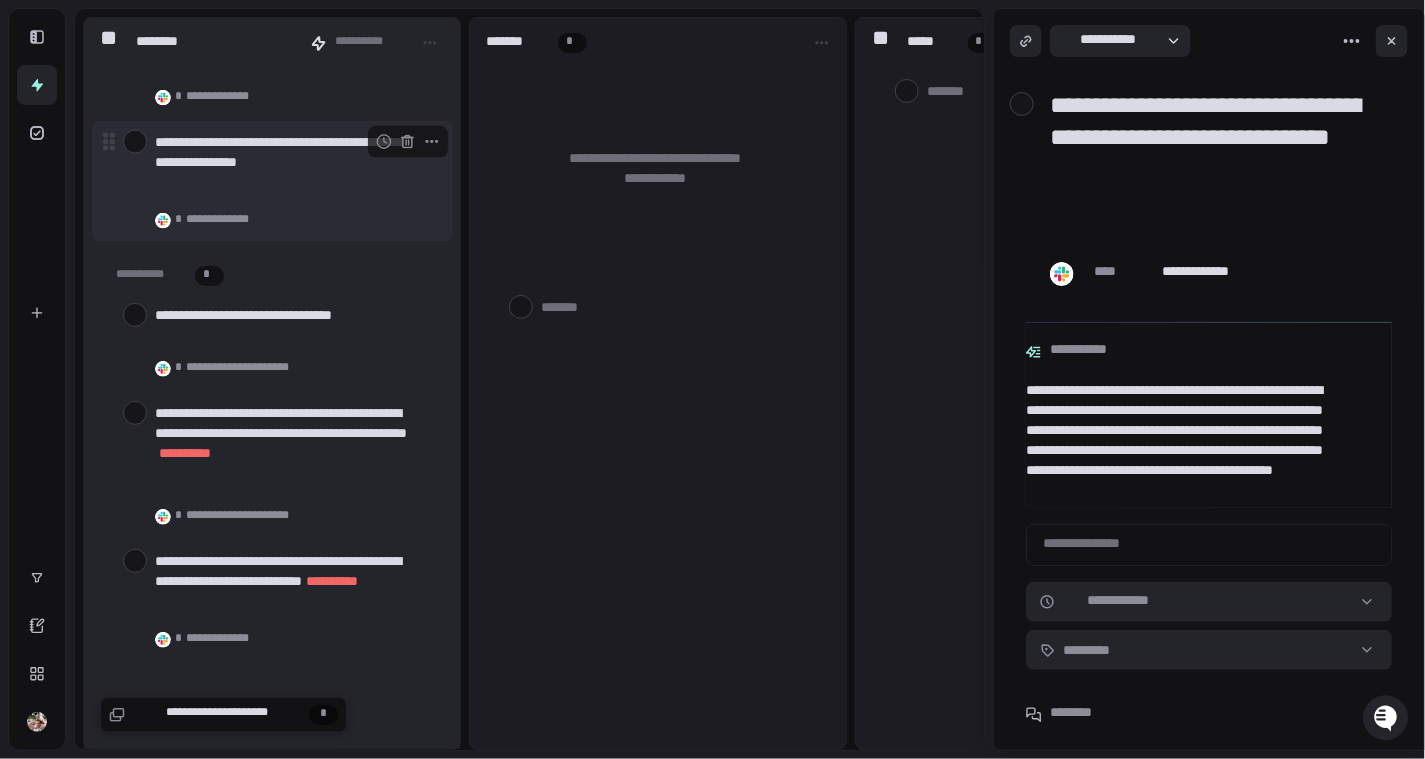 click at bounding box center (135, 142) 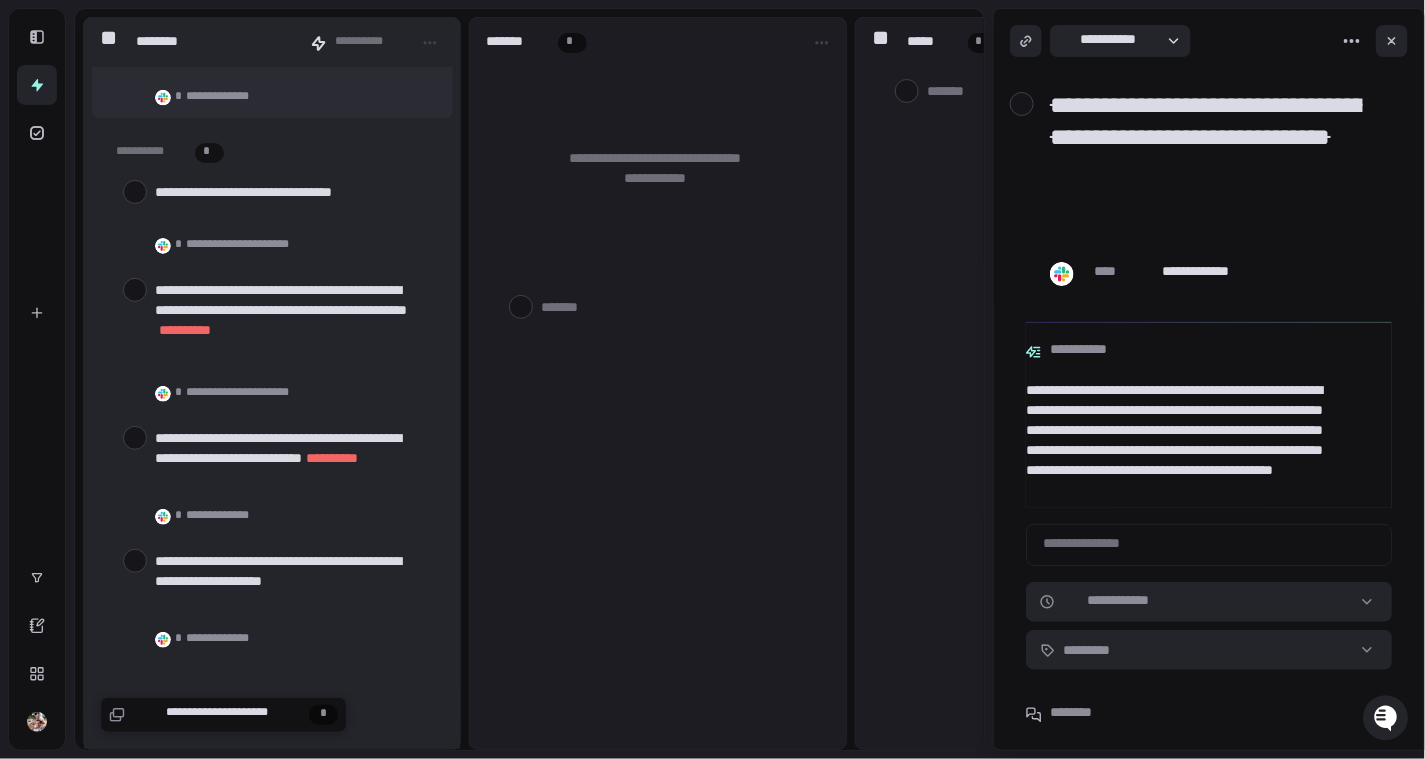 click at bounding box center [135, 19] 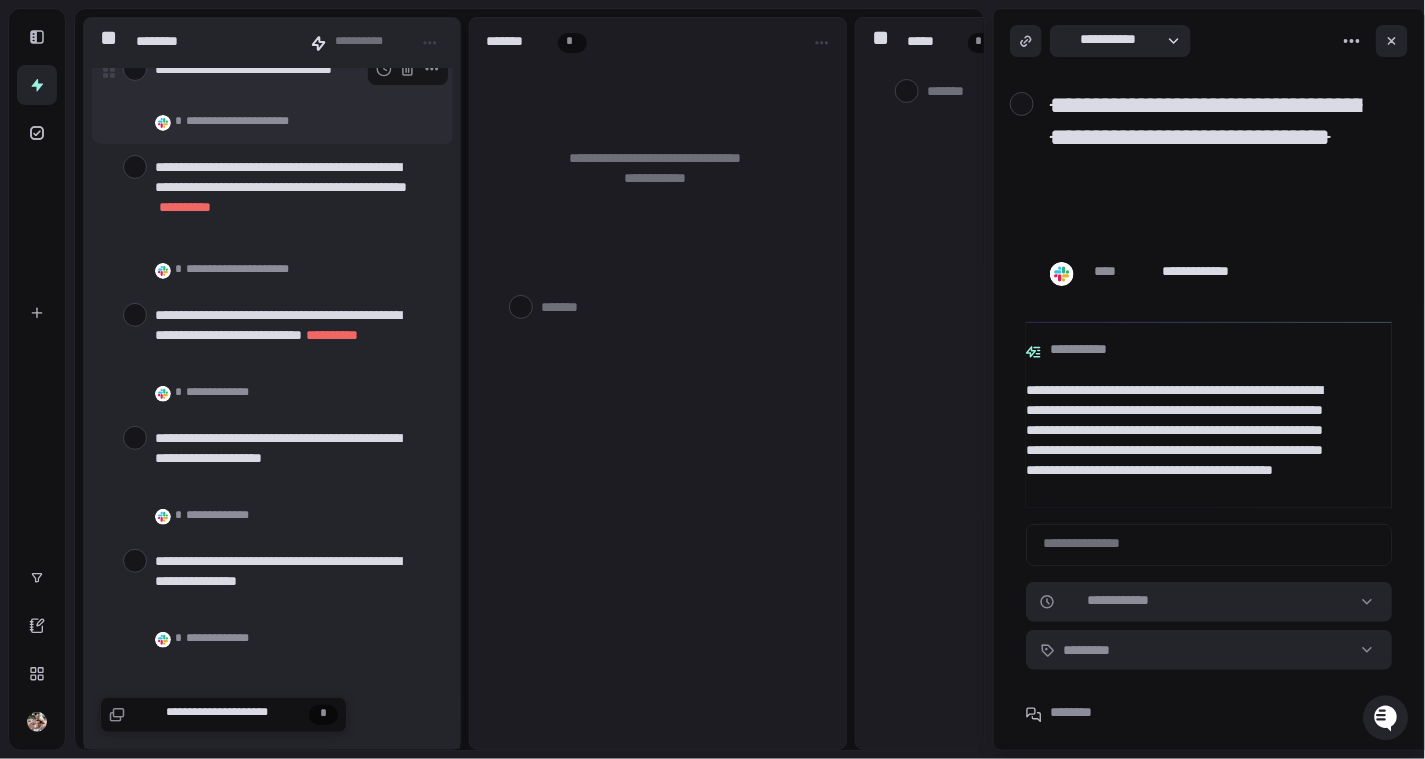 click on "**********" at bounding box center (272, 96) 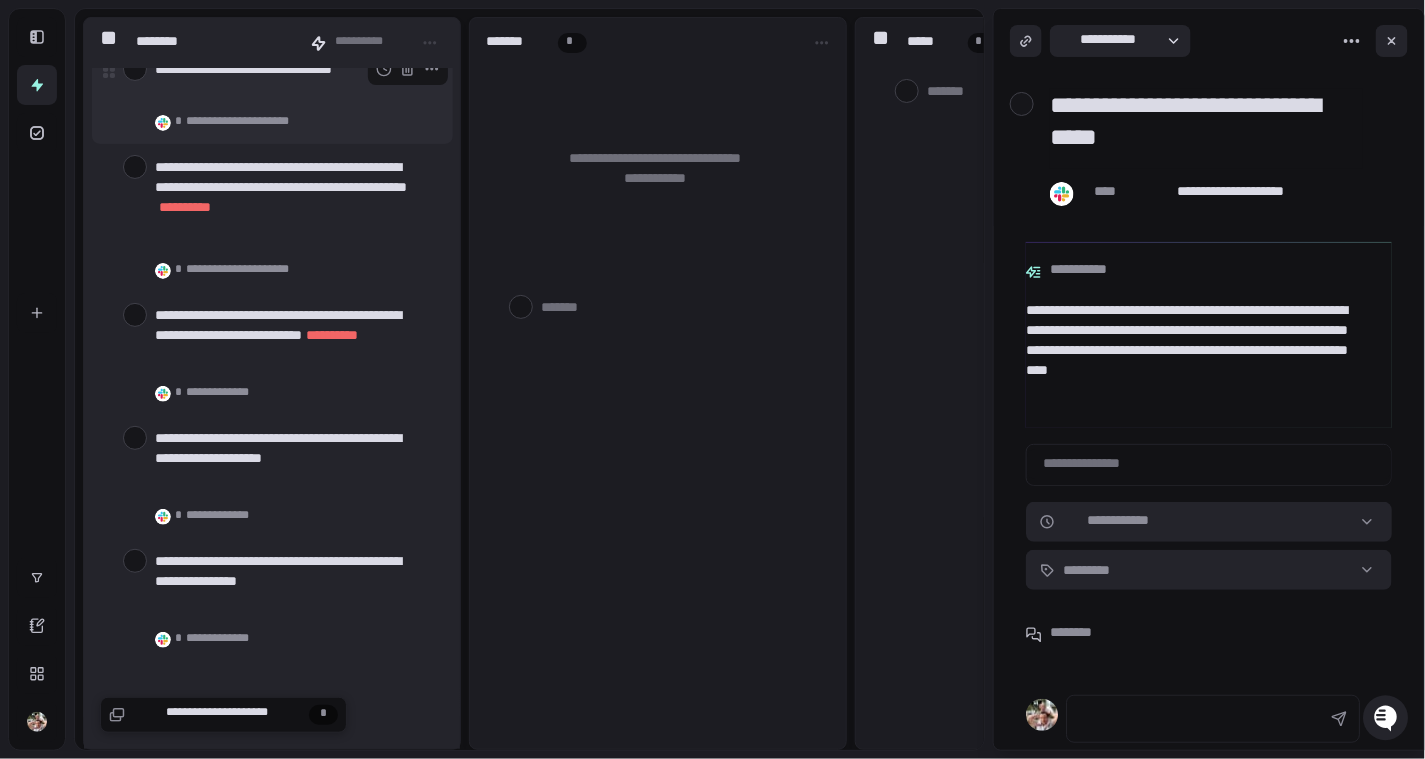 click at bounding box center [135, 69] 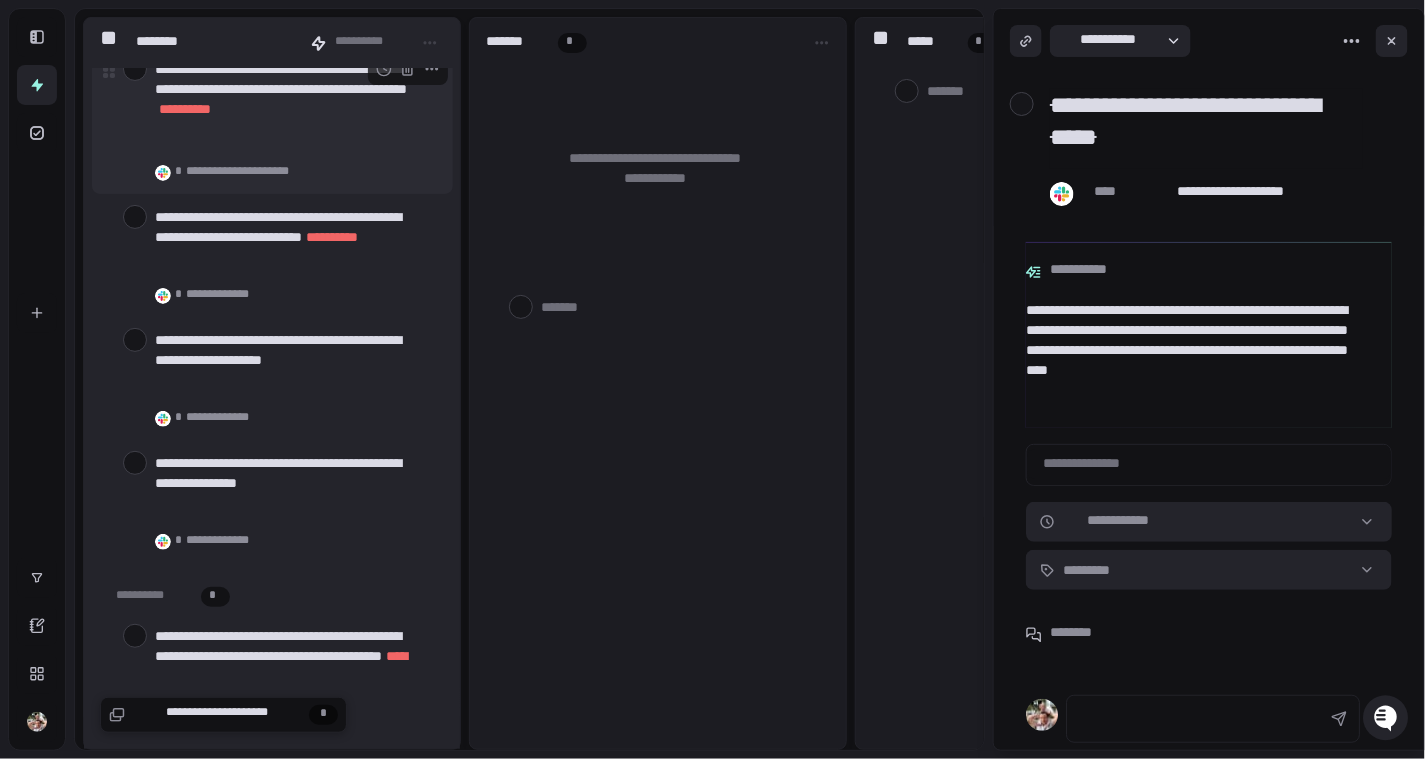 click at bounding box center (135, 69) 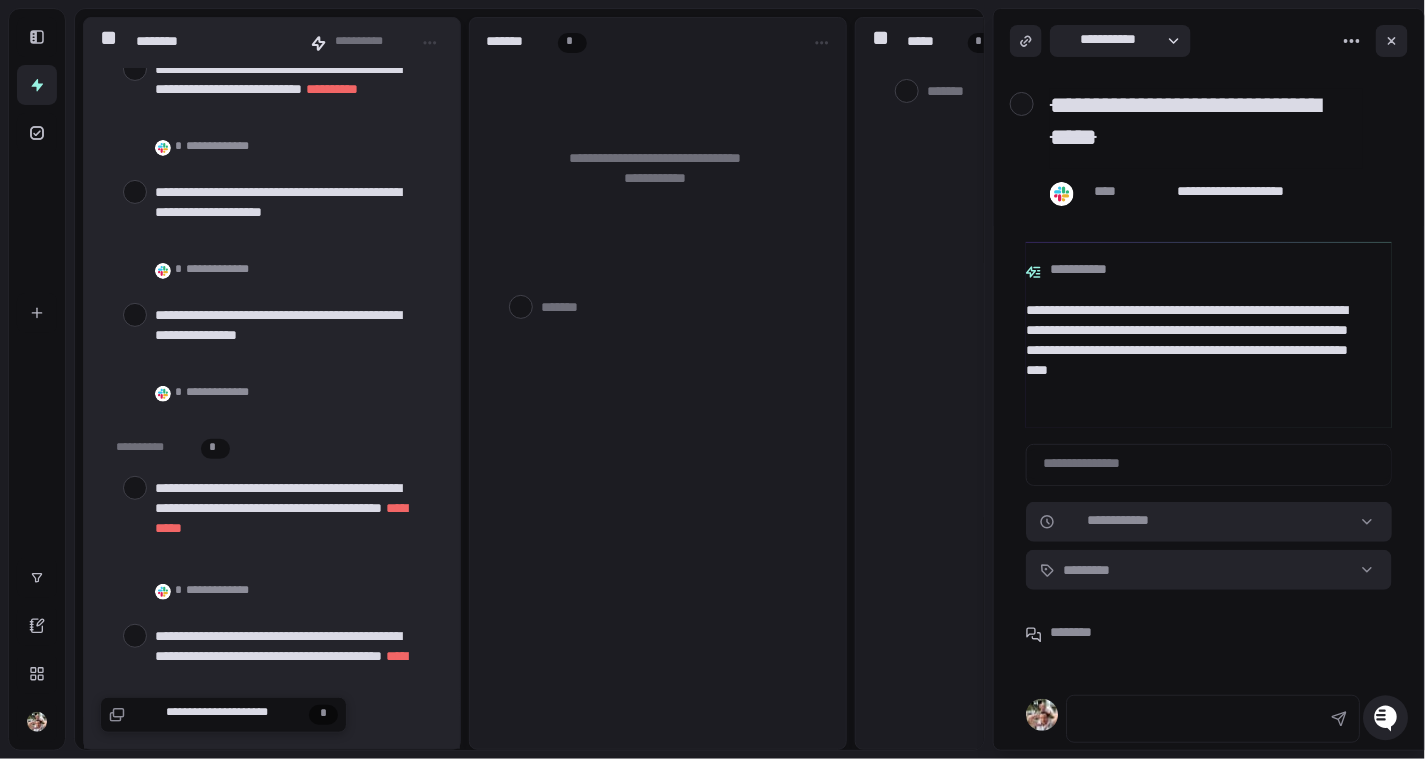 click at bounding box center [135, 69] 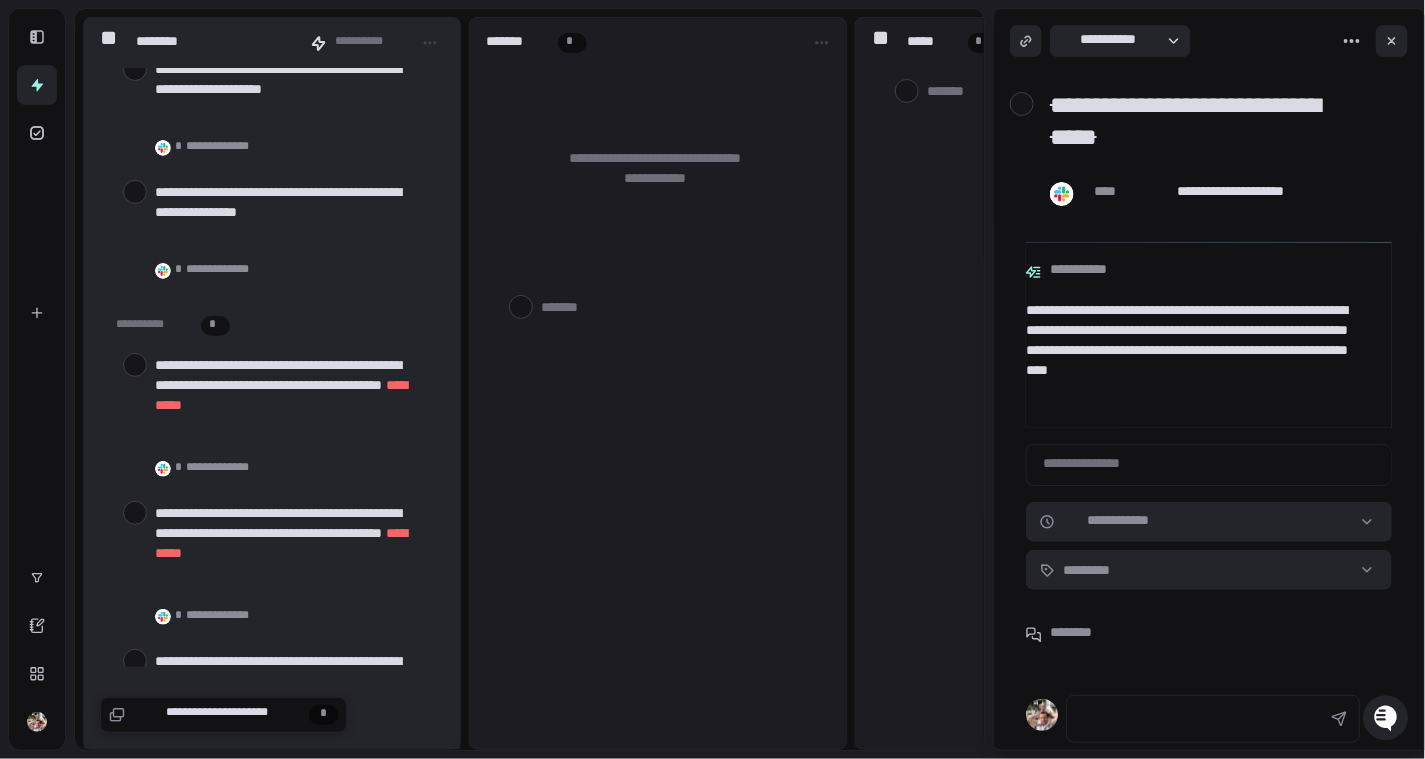 click at bounding box center [135, 69] 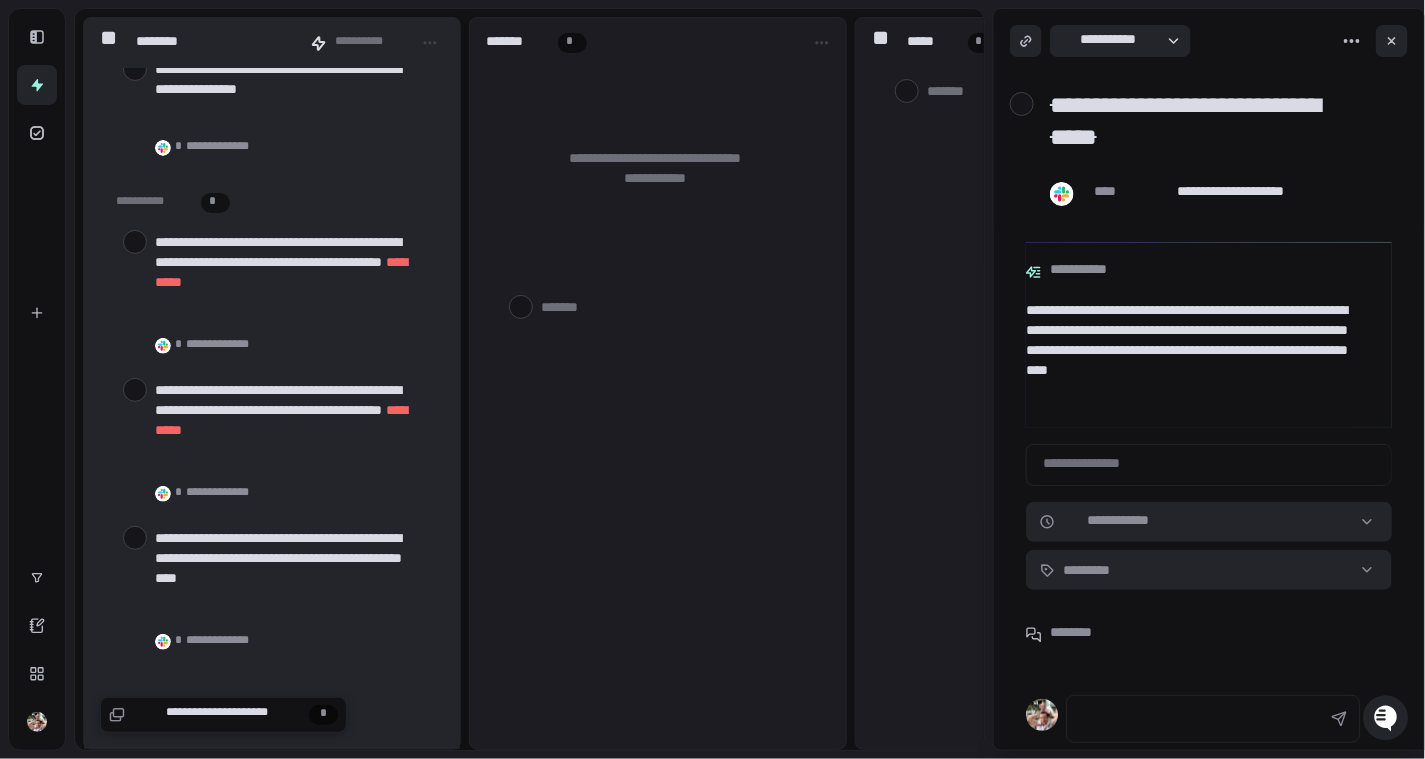 click at bounding box center [135, 69] 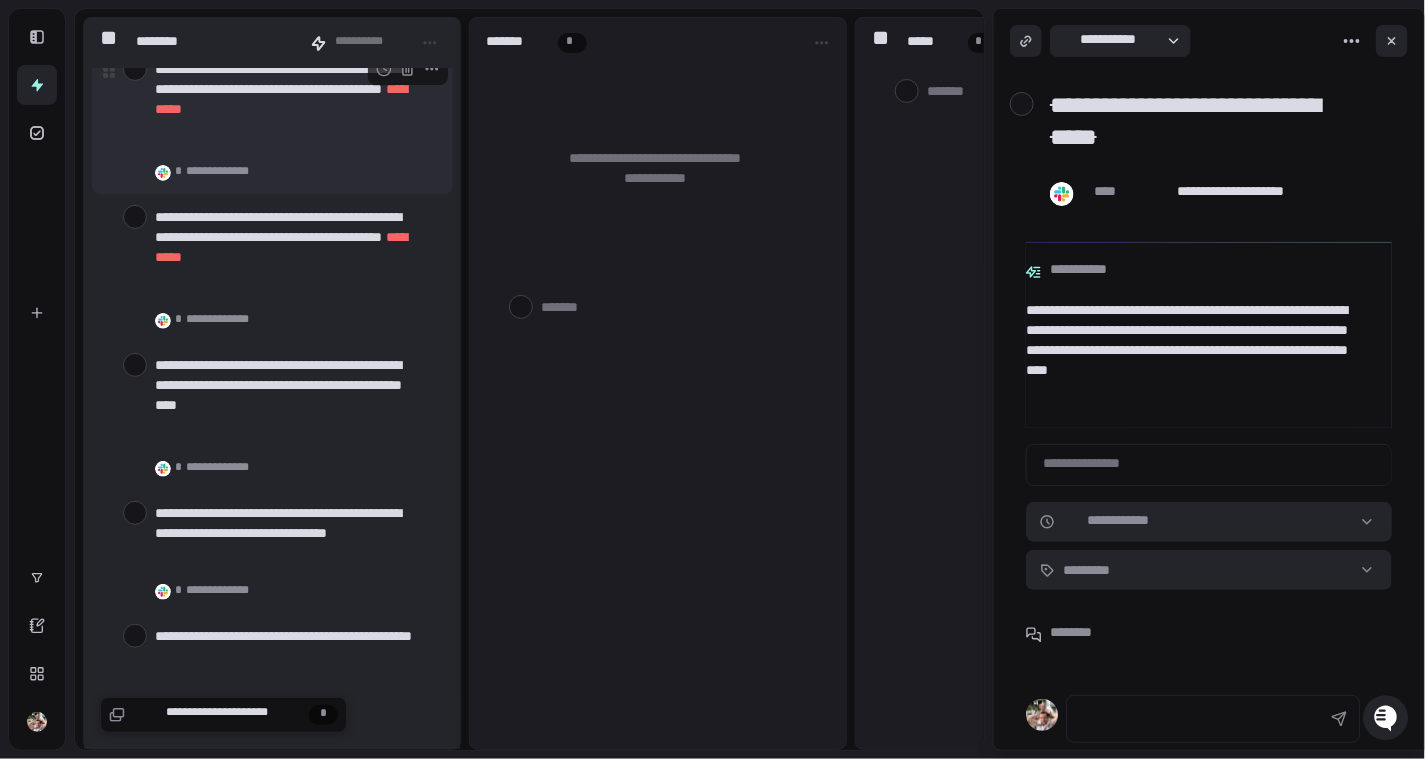 click at bounding box center [135, 69] 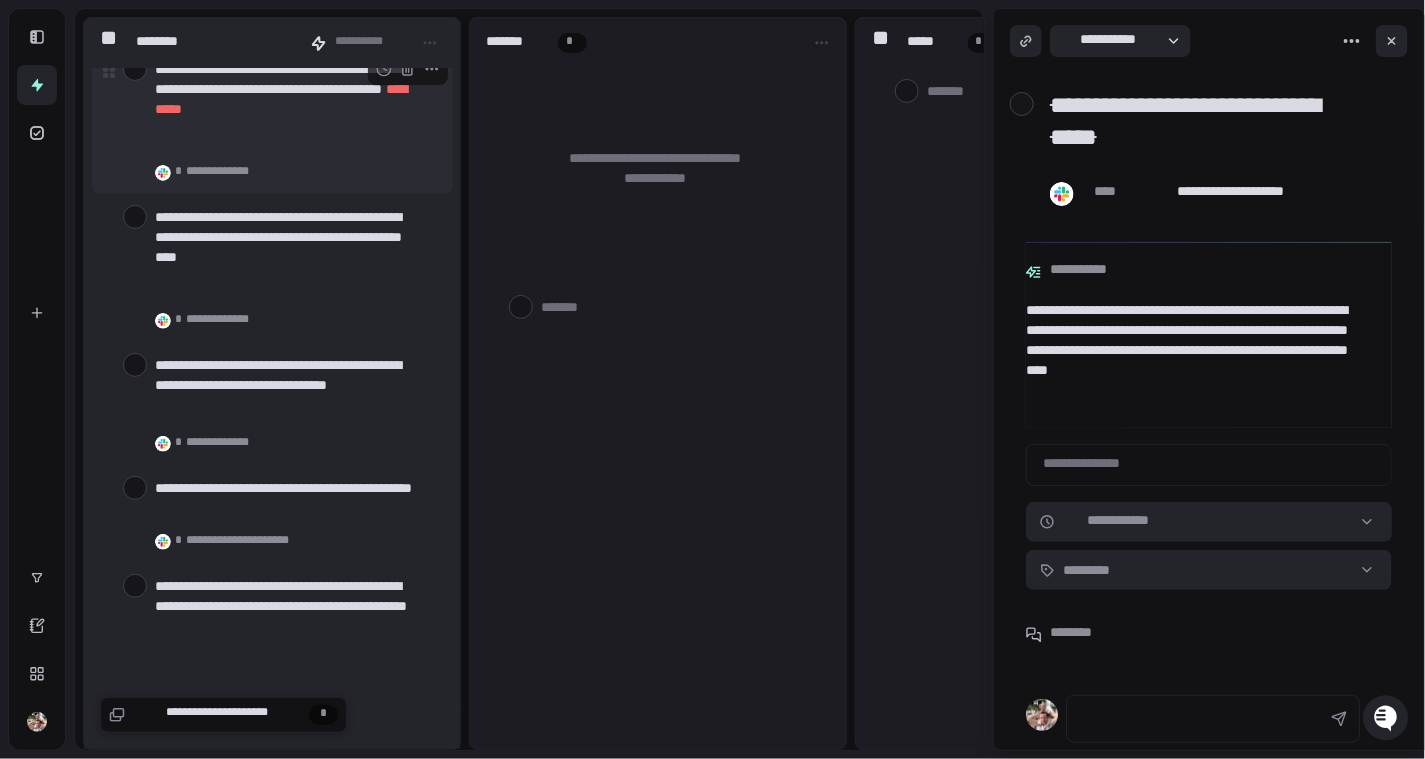 click on "**********" at bounding box center (272, 121) 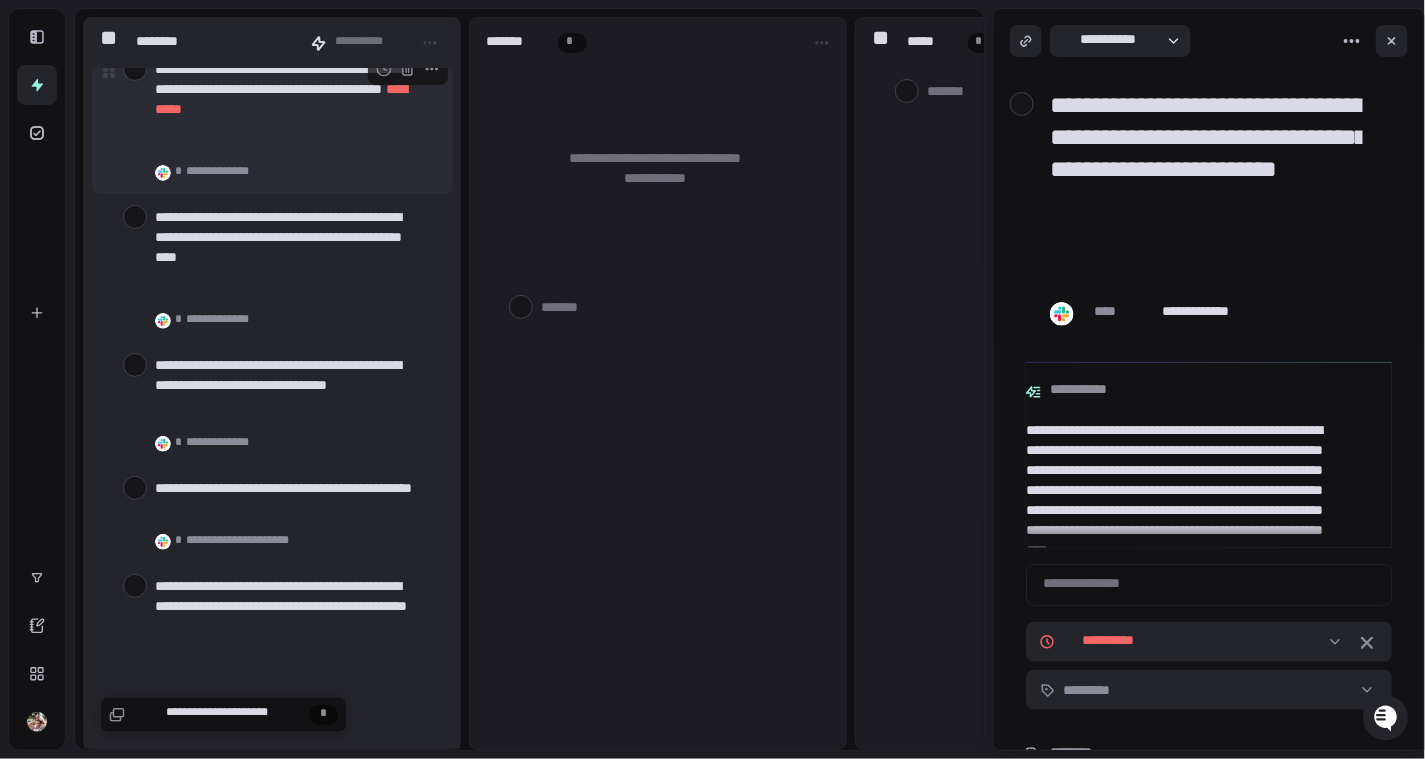 click at bounding box center [135, 69] 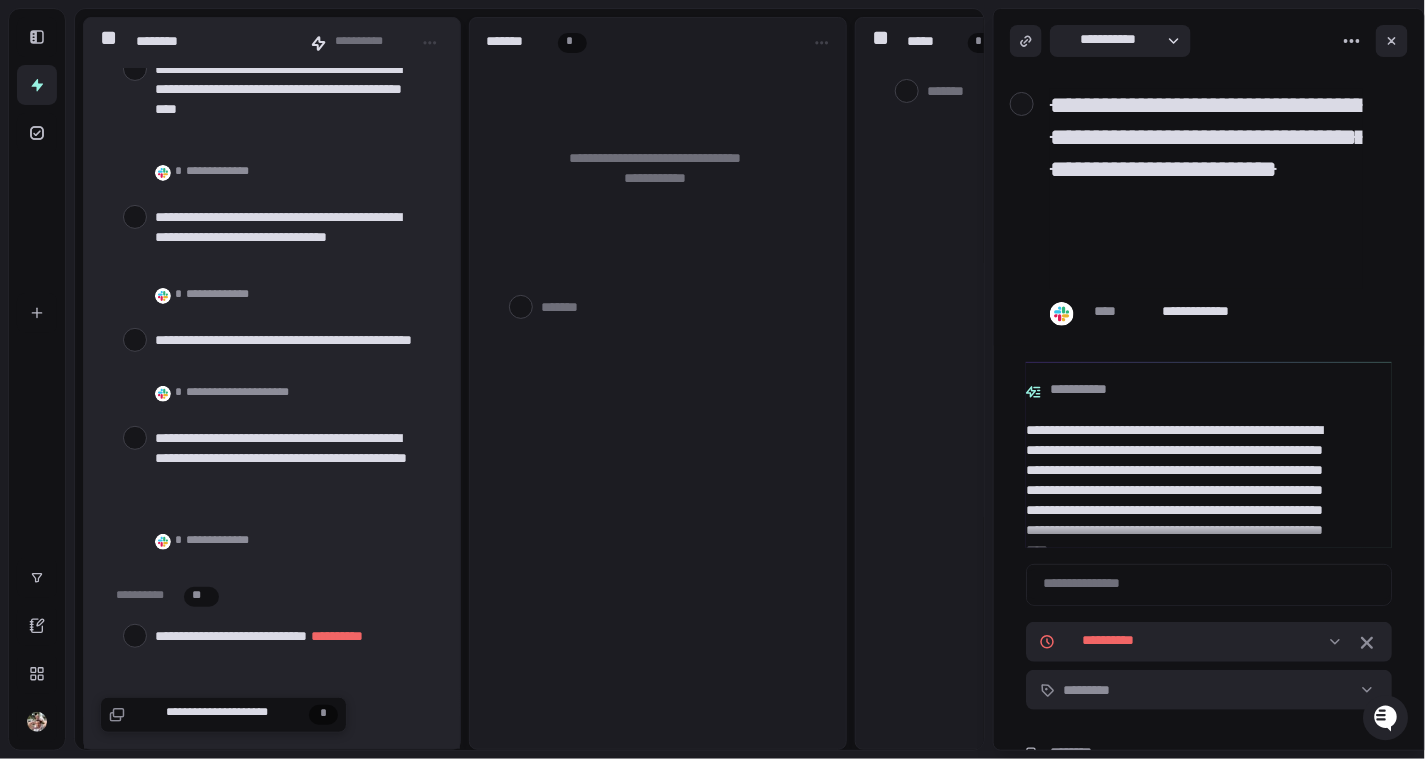 type on "*" 